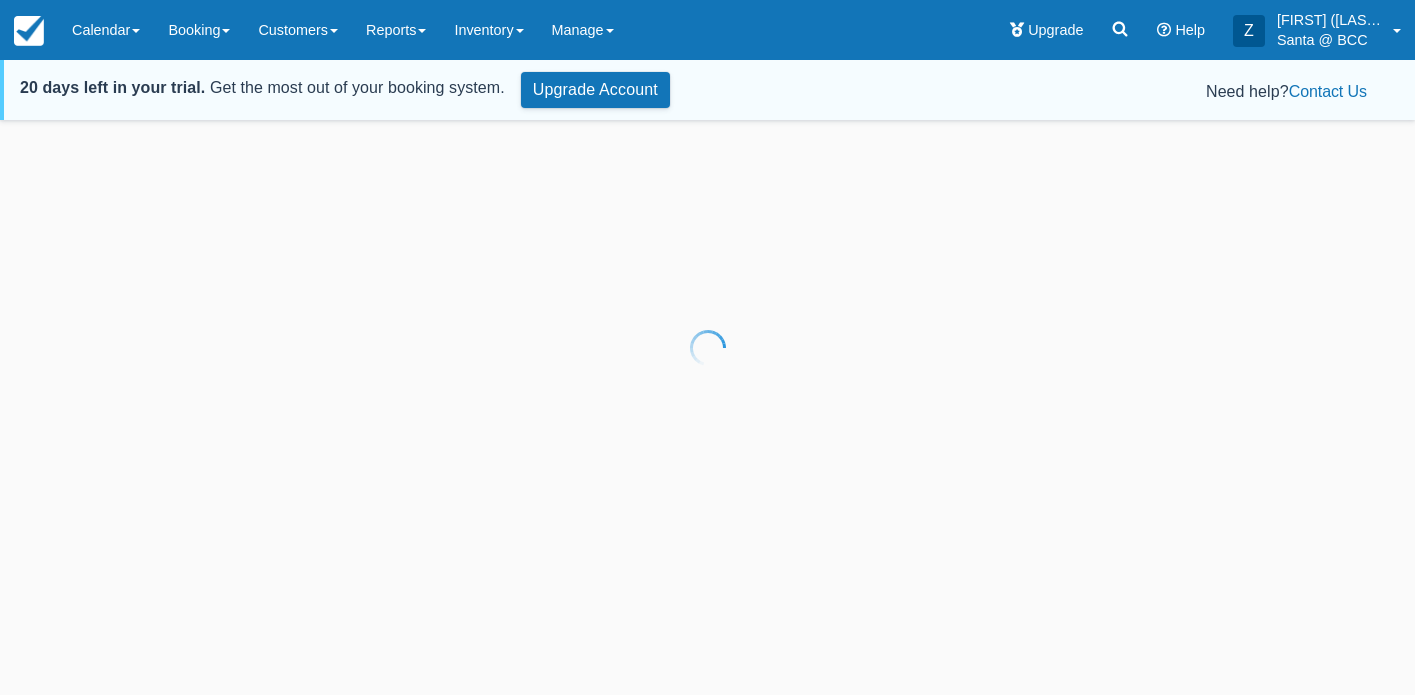 scroll, scrollTop: 0, scrollLeft: 0, axis: both 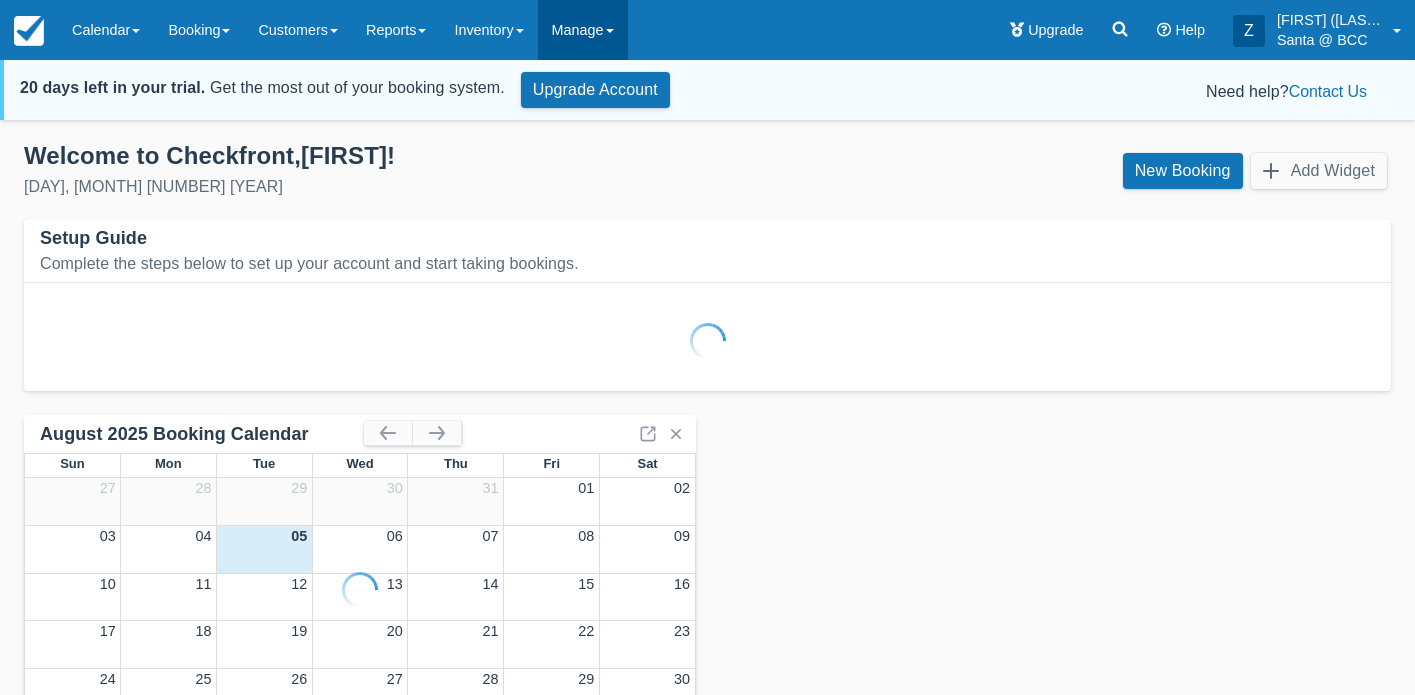 click on "Manage" at bounding box center (583, 30) 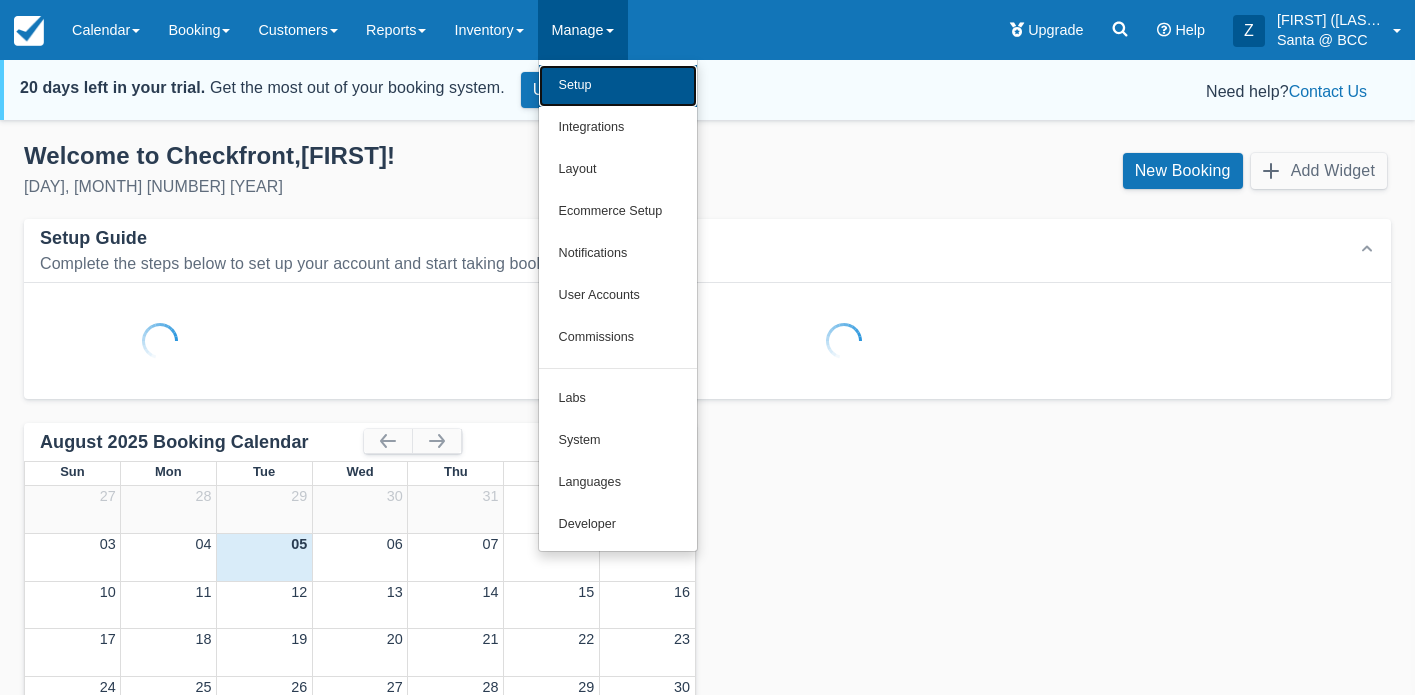 click on "Setup" at bounding box center (618, 86) 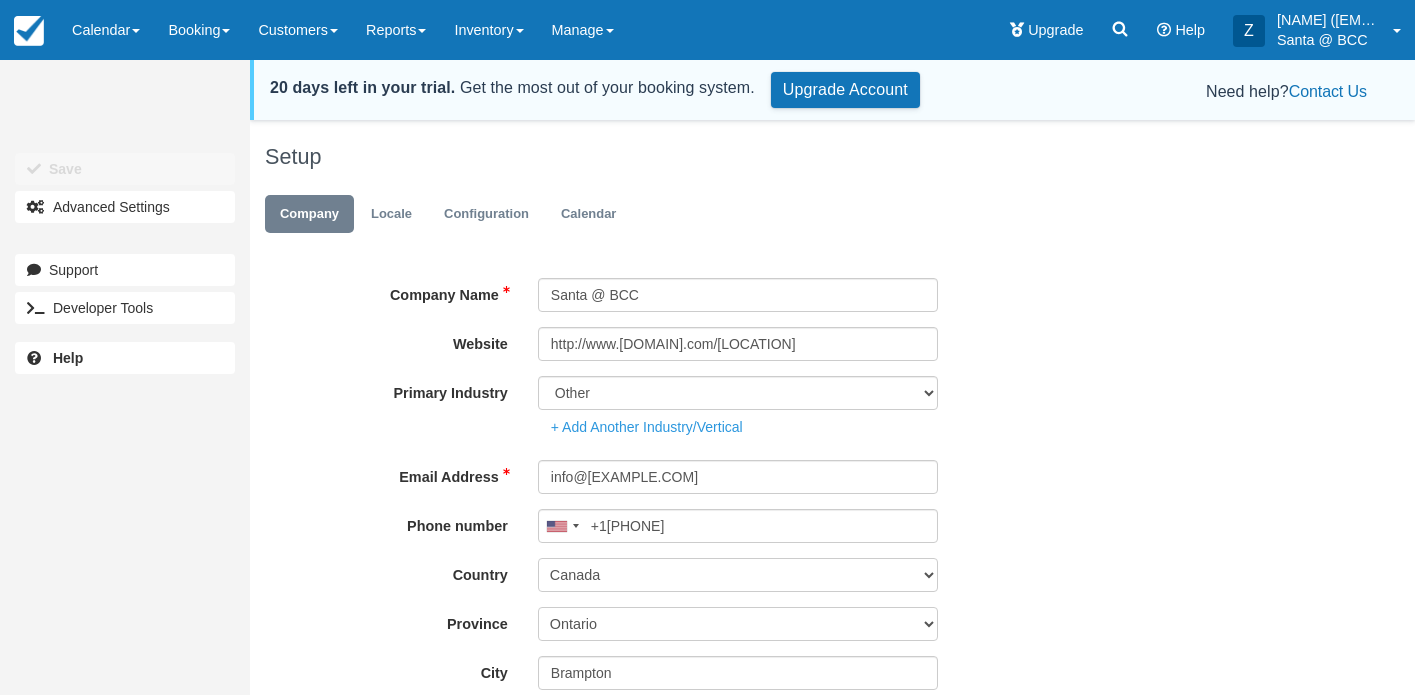 scroll, scrollTop: 0, scrollLeft: 0, axis: both 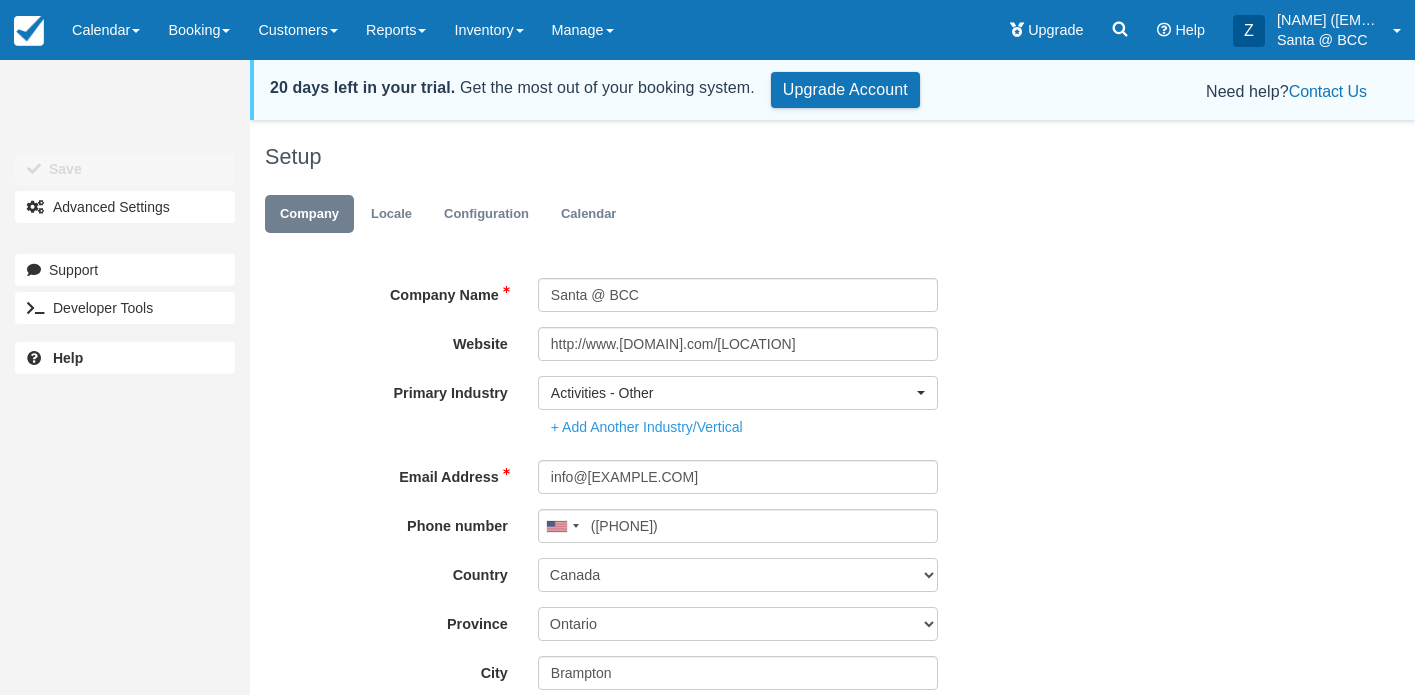 click on "Company Name
Santa @ BCC" at bounding box center (780, 287) 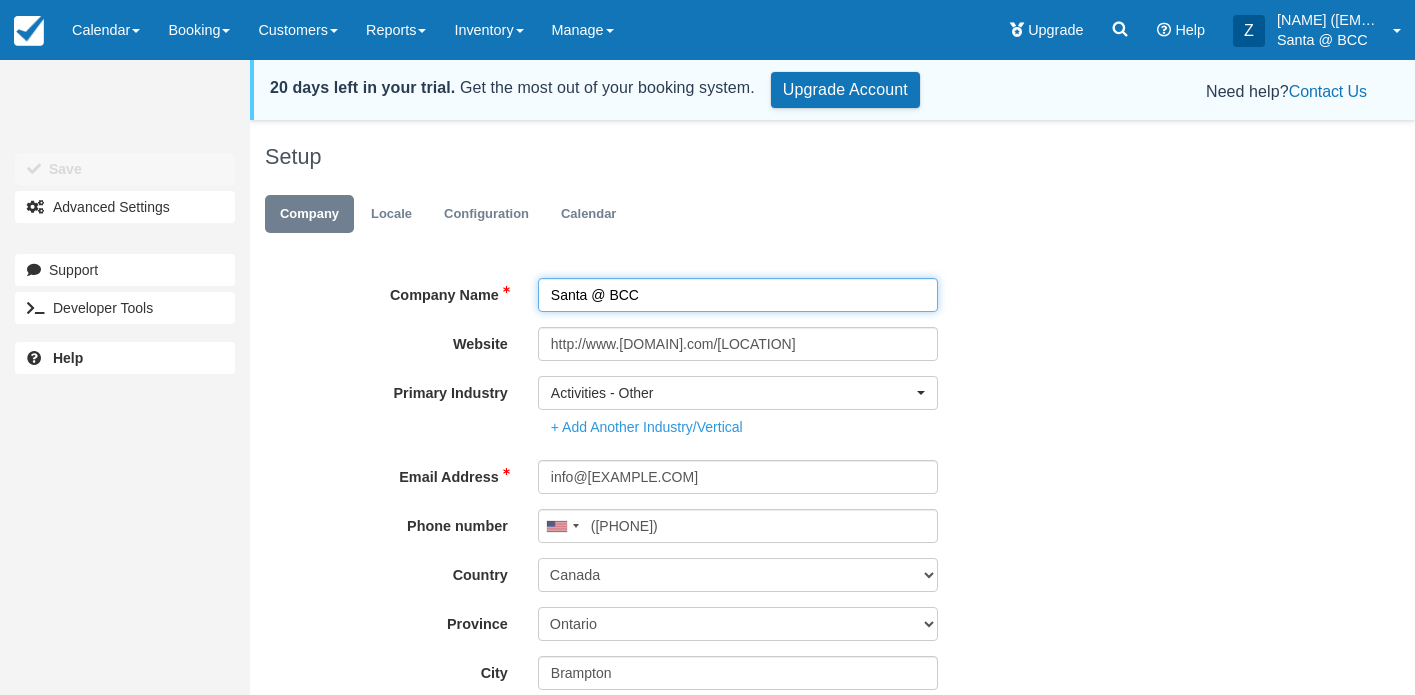 click on "Santa @ BCC" at bounding box center [738, 295] 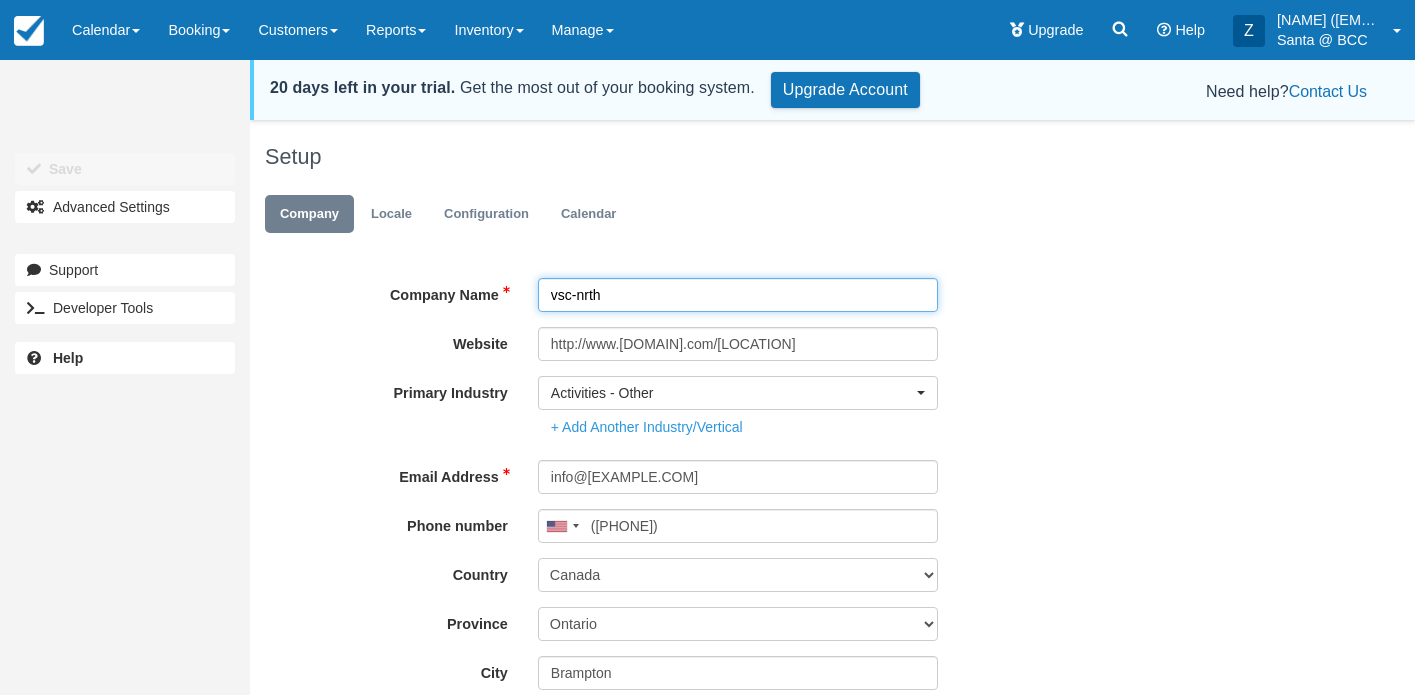 click on "vsc-nrth" at bounding box center [738, 295] 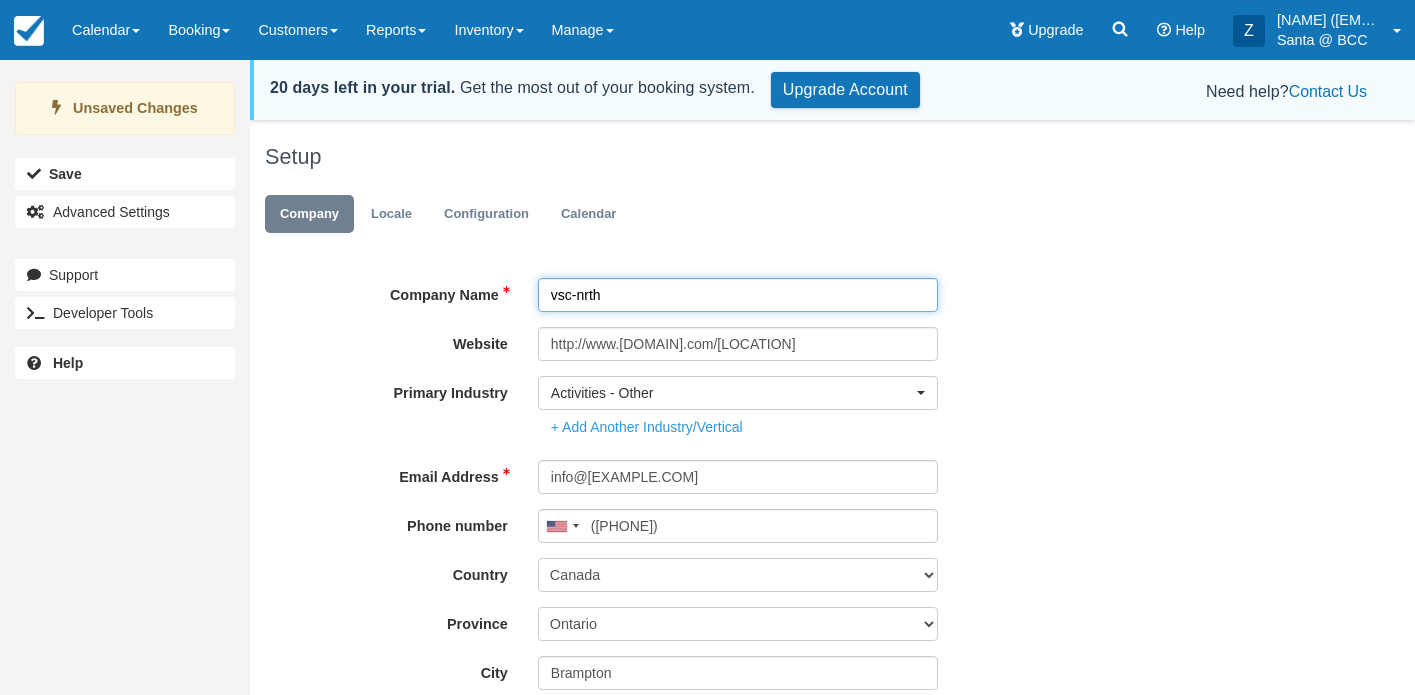 type on "vsc-nrth" 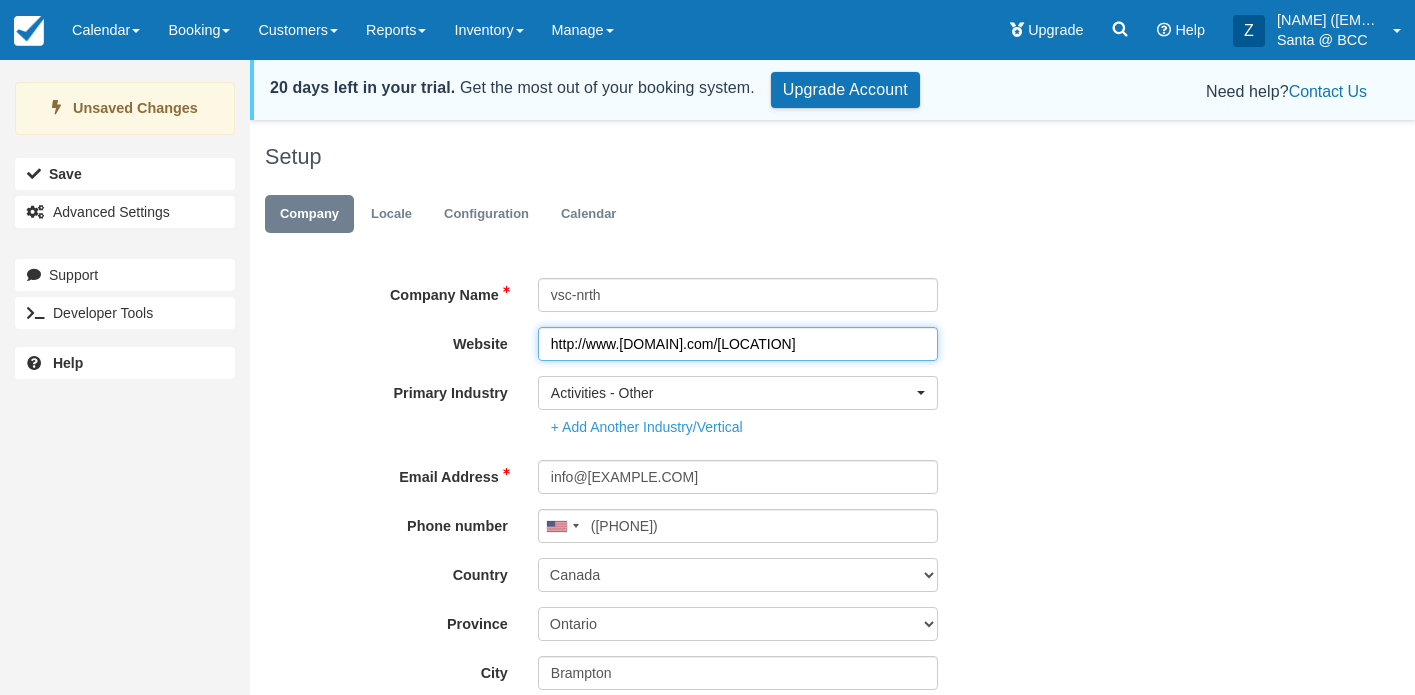 click on "http://www.visitsanta.com/BCC" at bounding box center [738, 344] 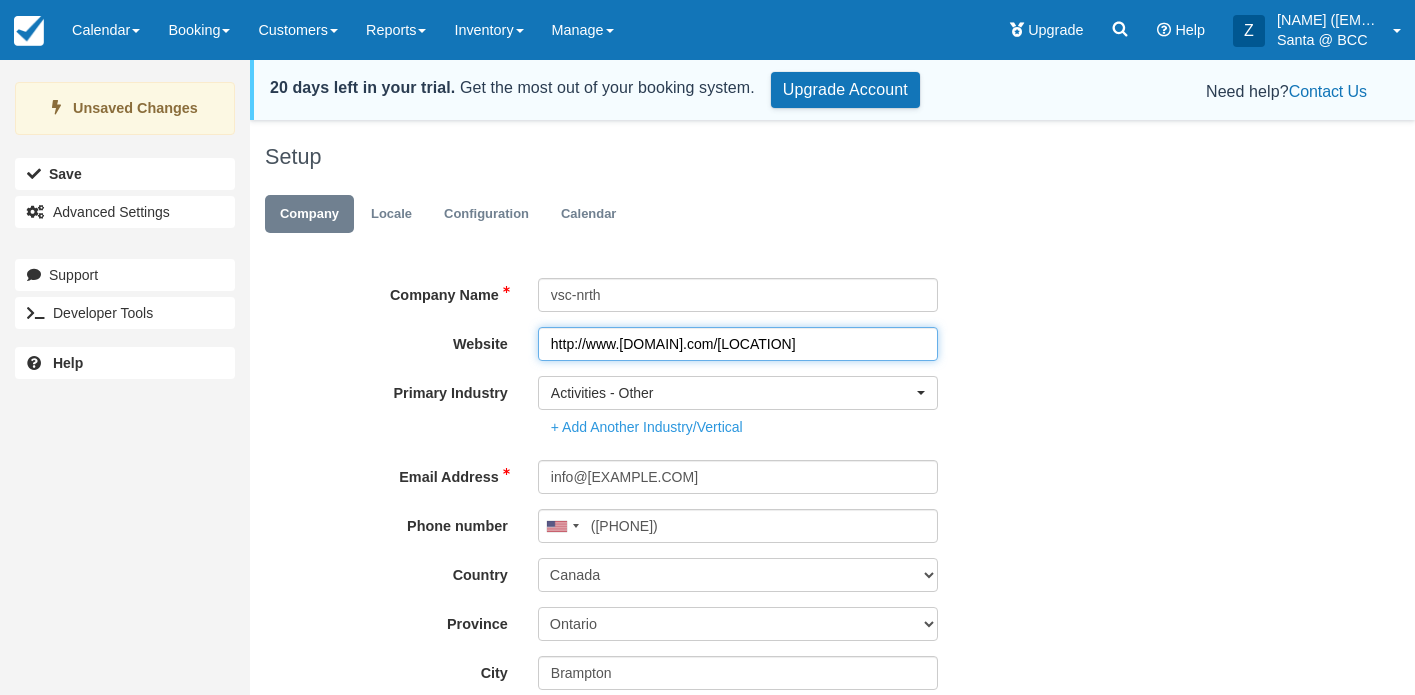 click on "http://www.visitsanta.com/BCC" at bounding box center (738, 344) 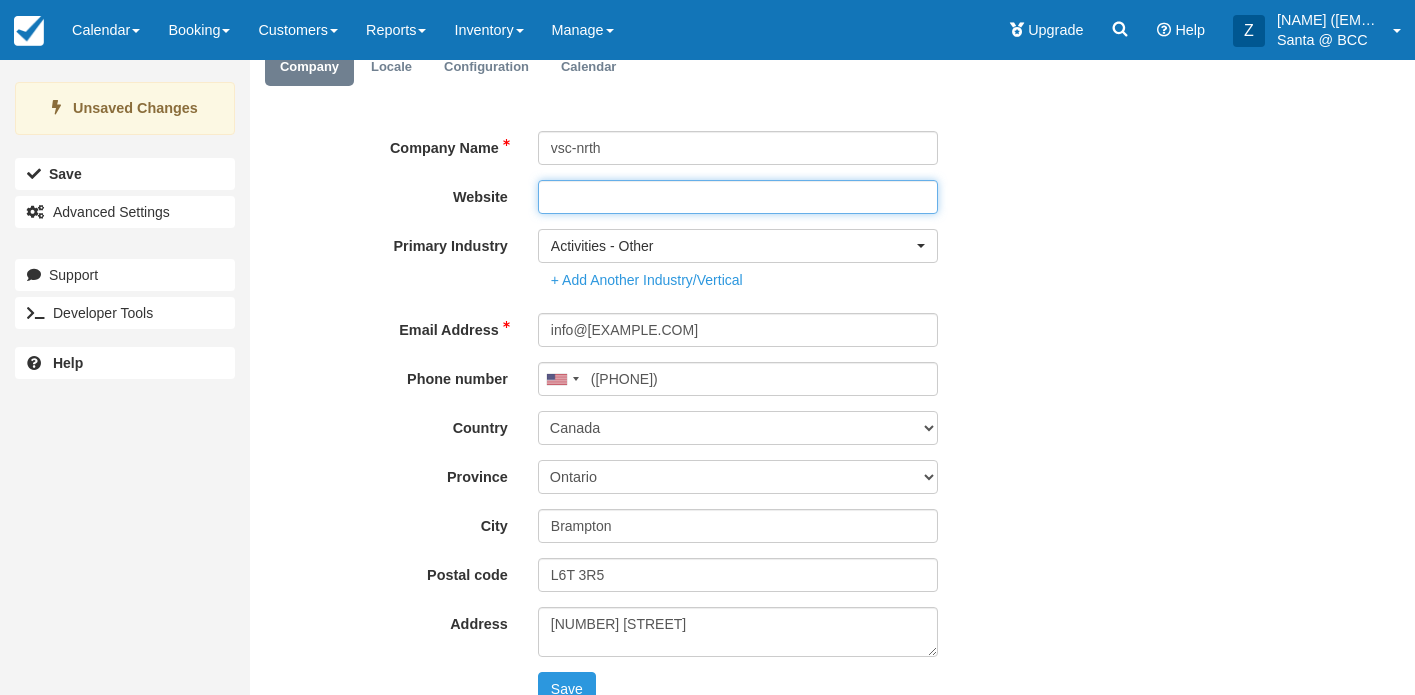 scroll, scrollTop: 173, scrollLeft: 0, axis: vertical 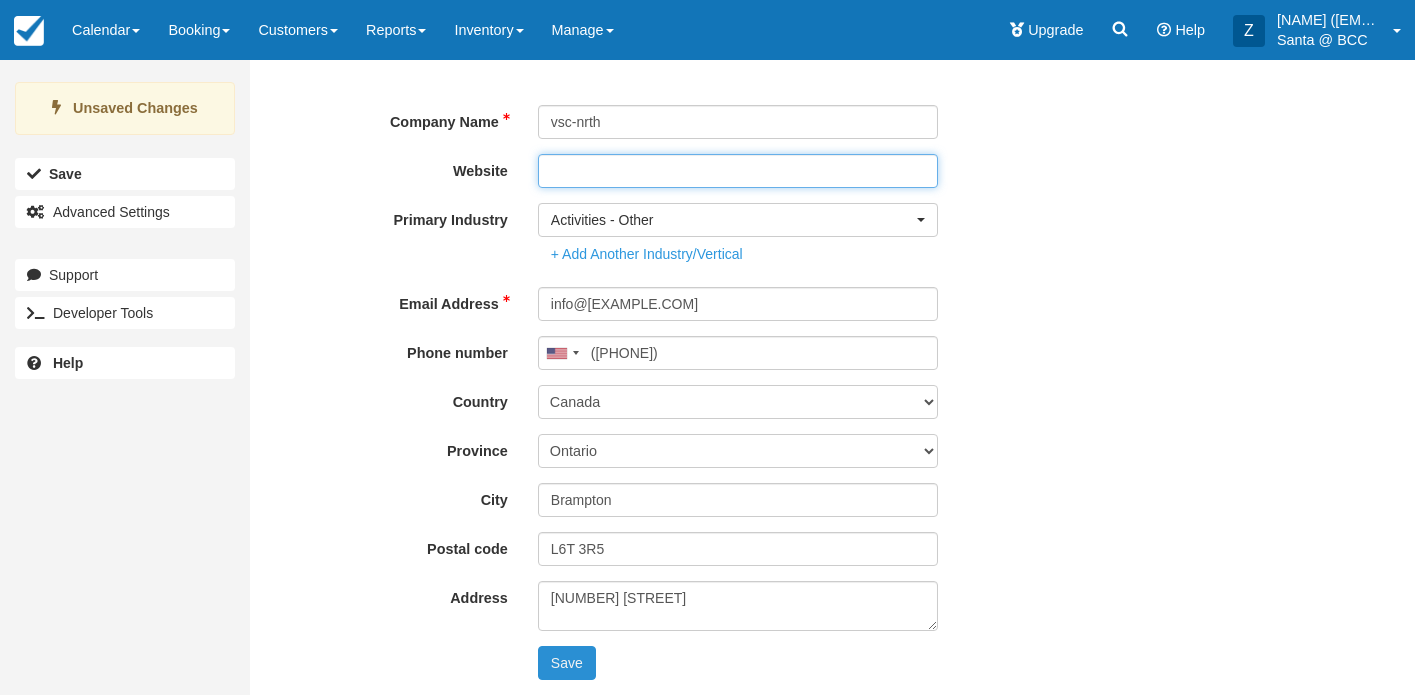 type 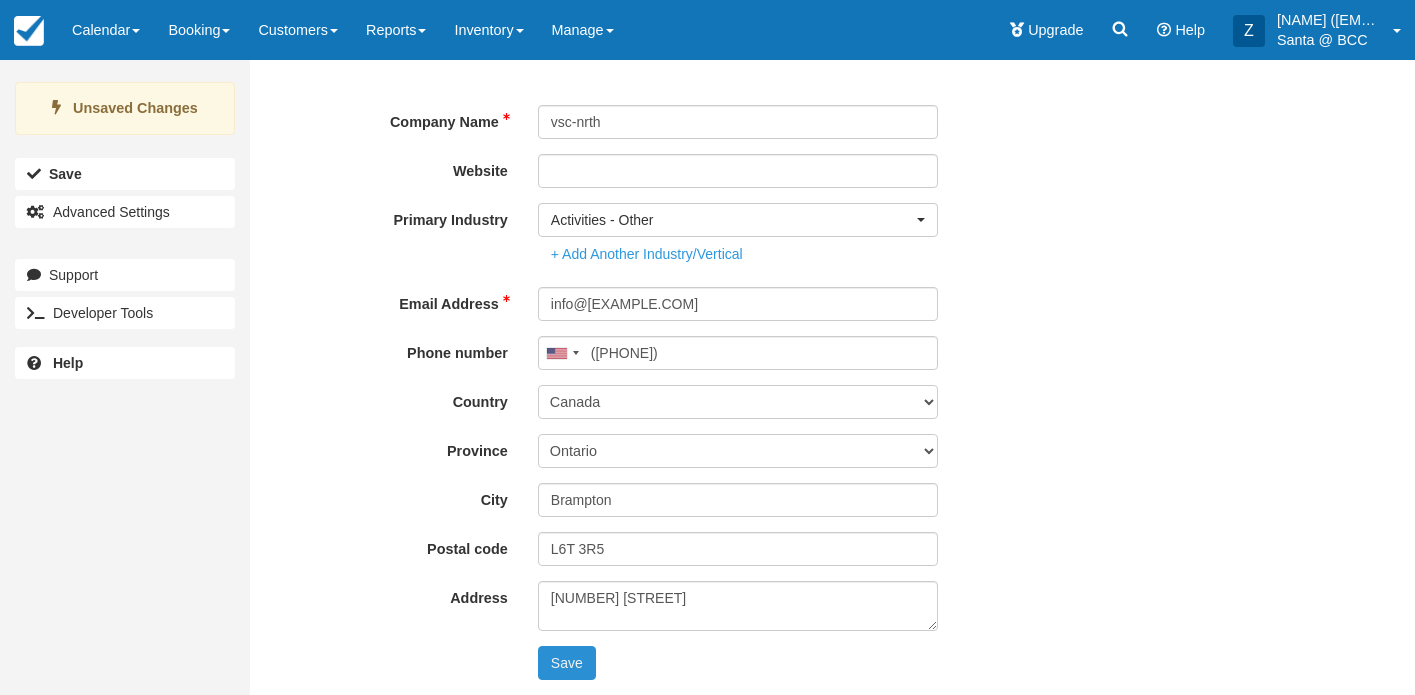 drag, startPoint x: 572, startPoint y: 664, endPoint x: 711, endPoint y: 622, distance: 145.20676 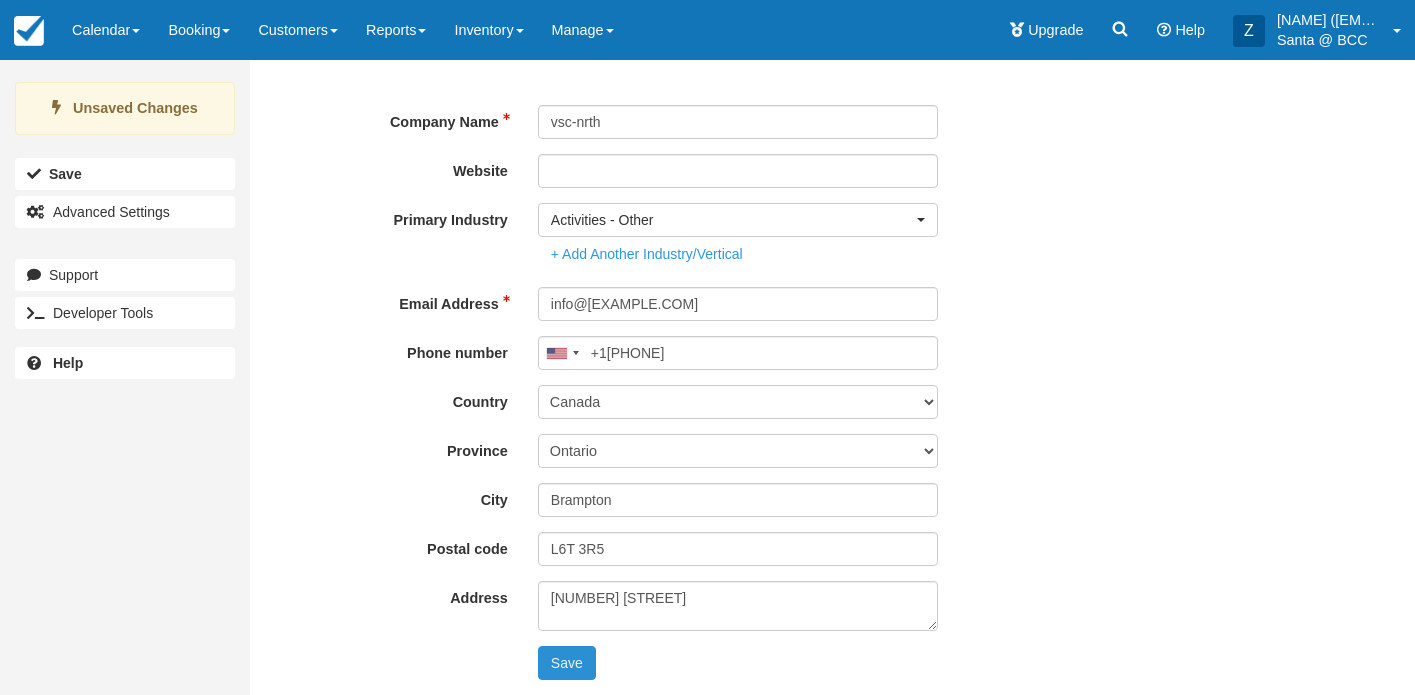 type on "(877) 368-6669" 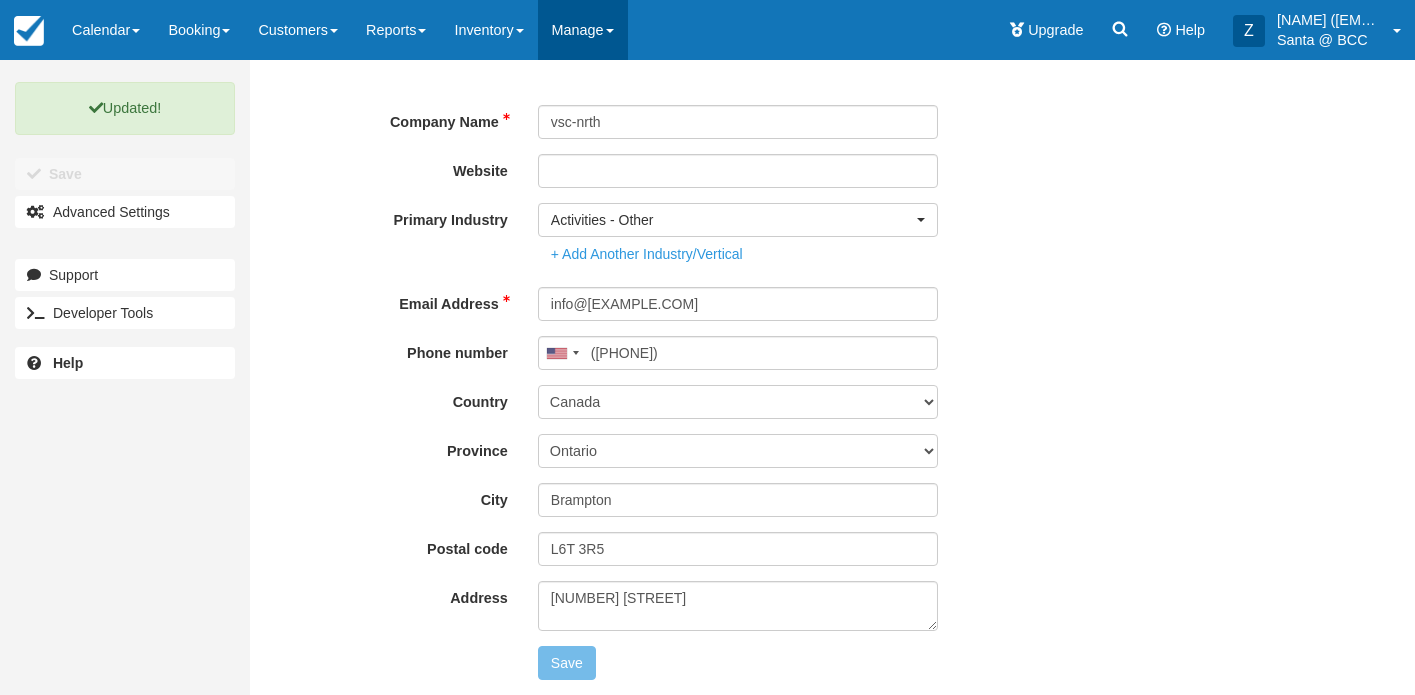 click on "Manage" at bounding box center (583, 30) 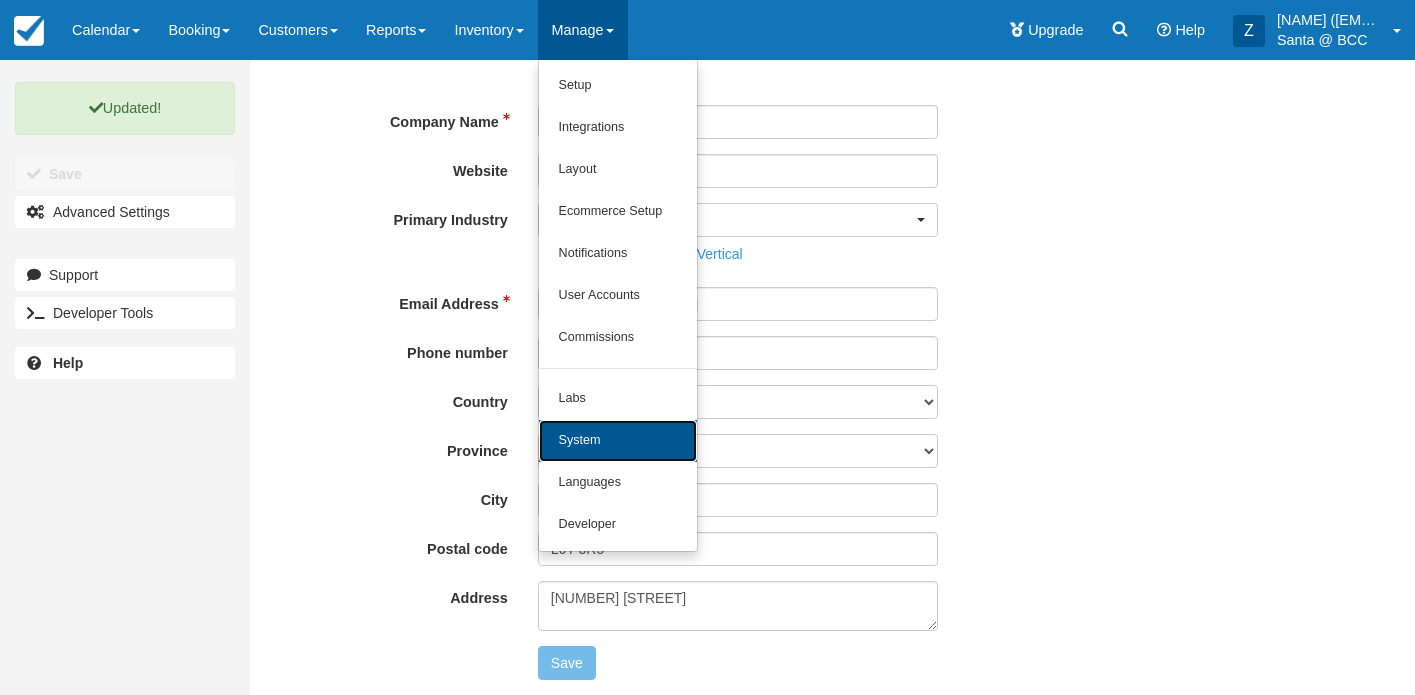 click on "System" at bounding box center [618, 441] 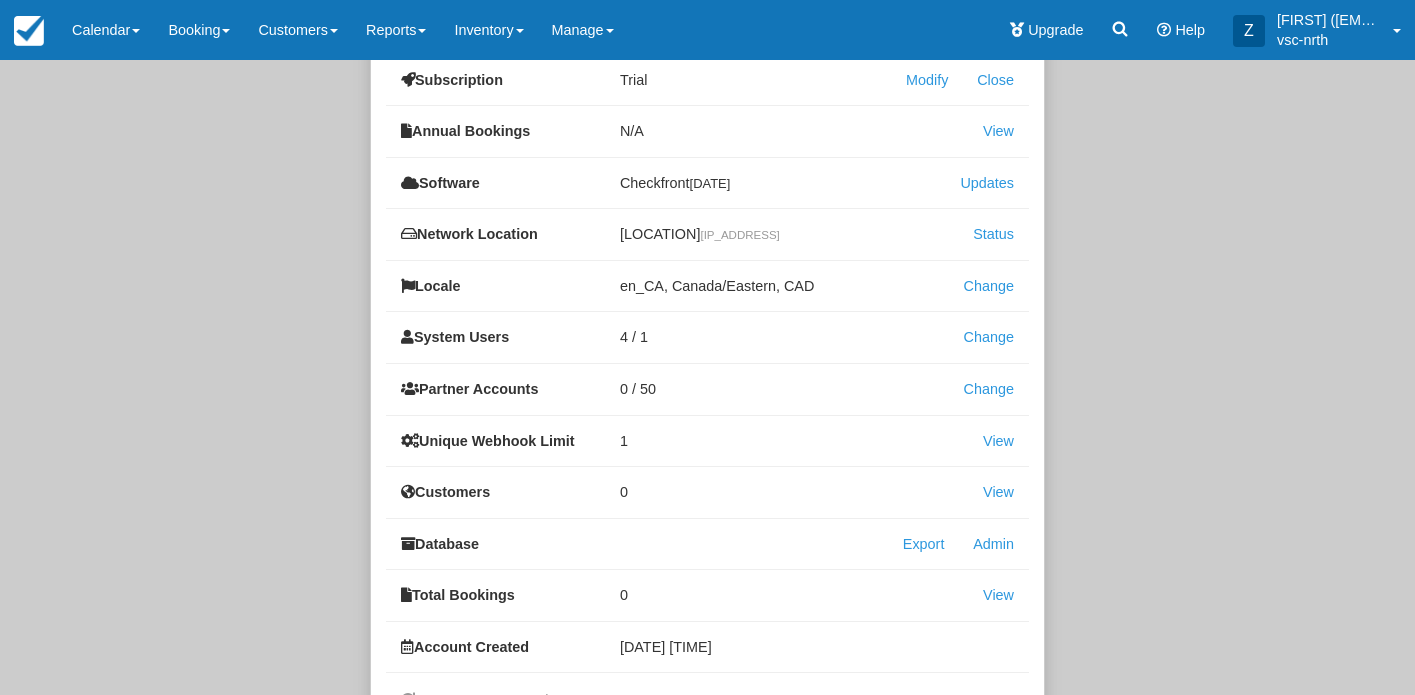 scroll, scrollTop: 199, scrollLeft: 0, axis: vertical 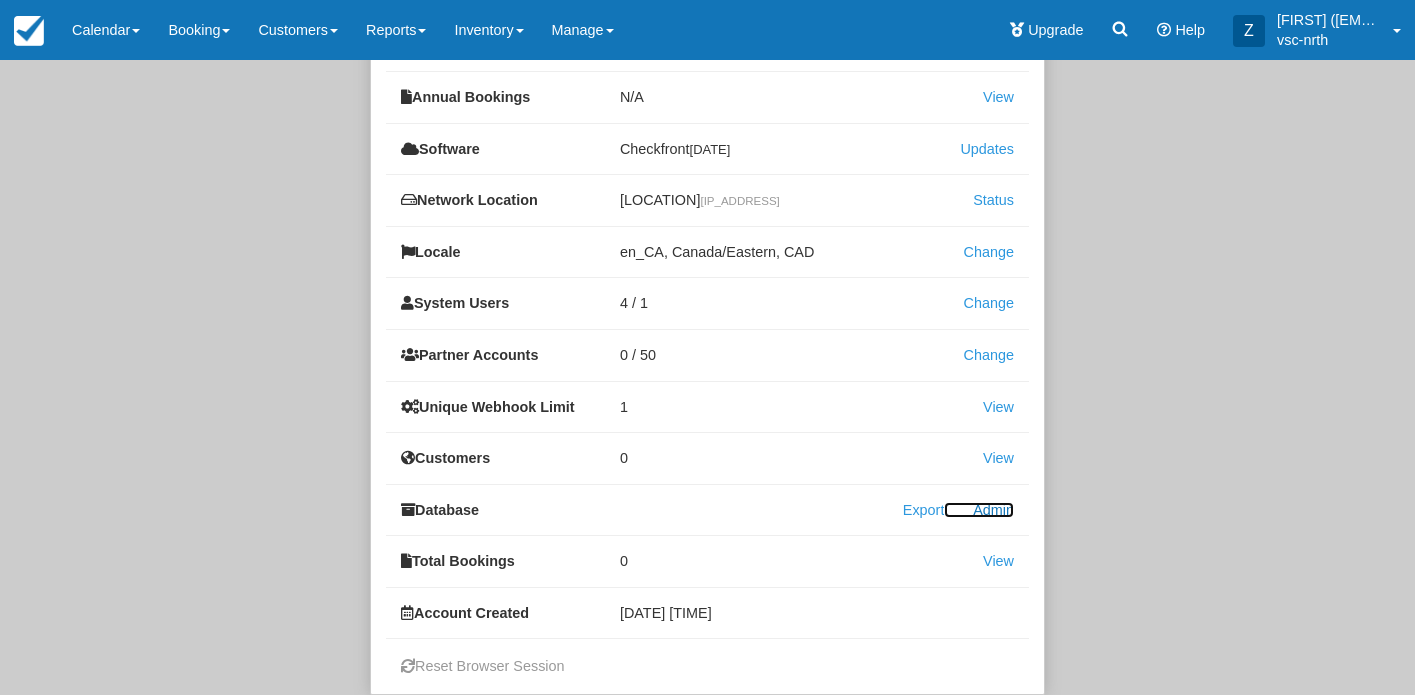 click on "Admin" at bounding box center [979, 510] 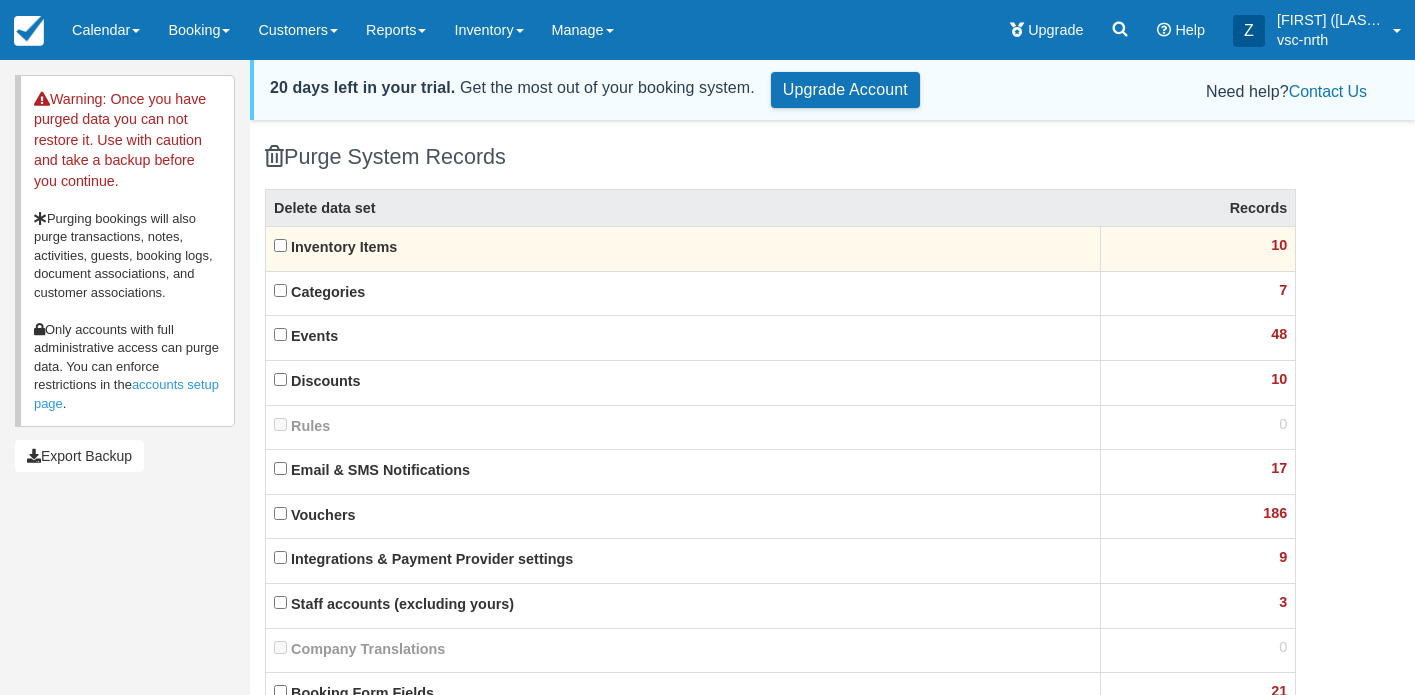 scroll, scrollTop: 0, scrollLeft: 0, axis: both 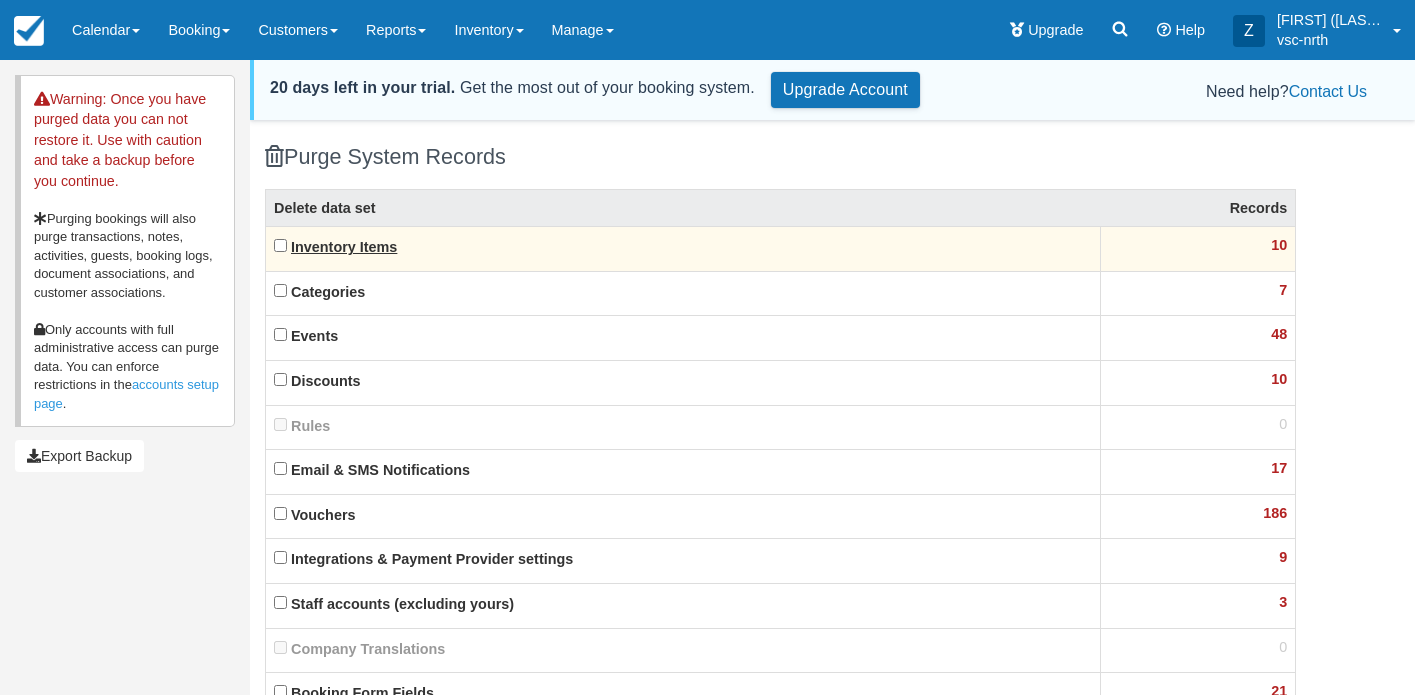 click on "Inventory Items" at bounding box center [344, 247] 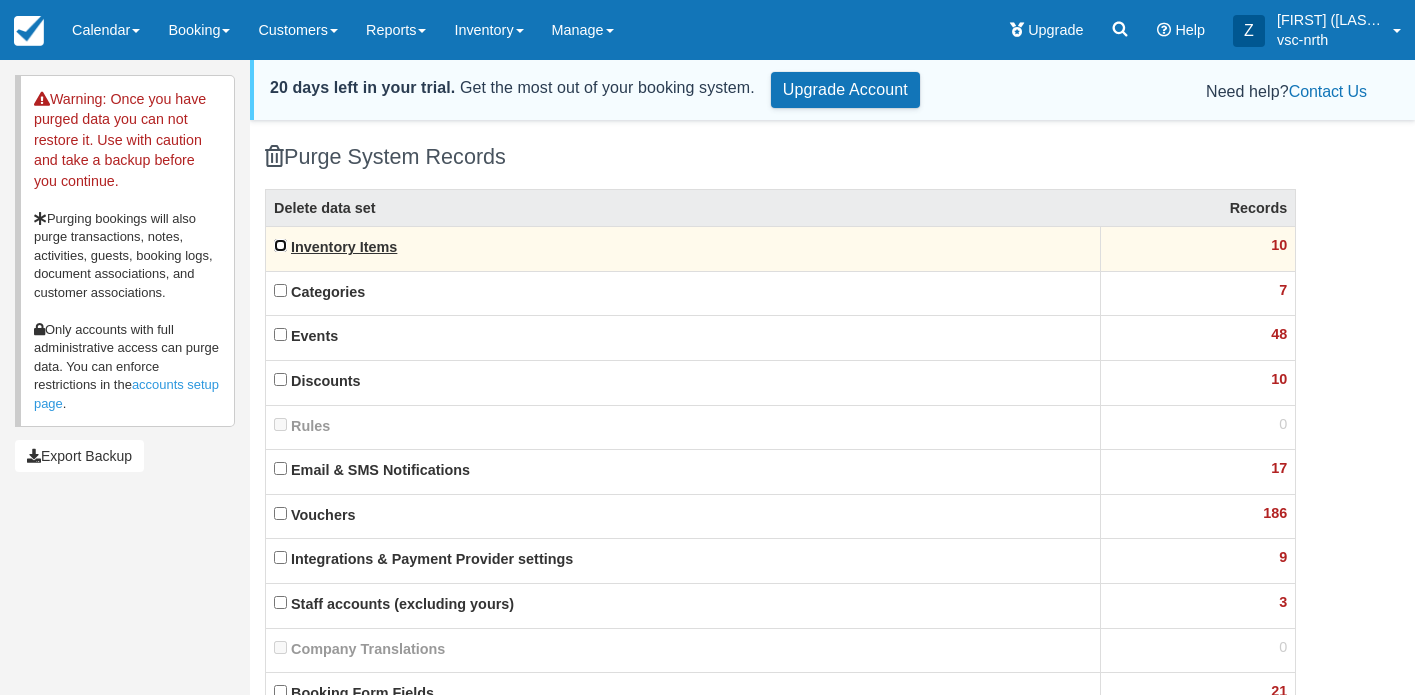 click on "Inventory Items" at bounding box center [280, 245] 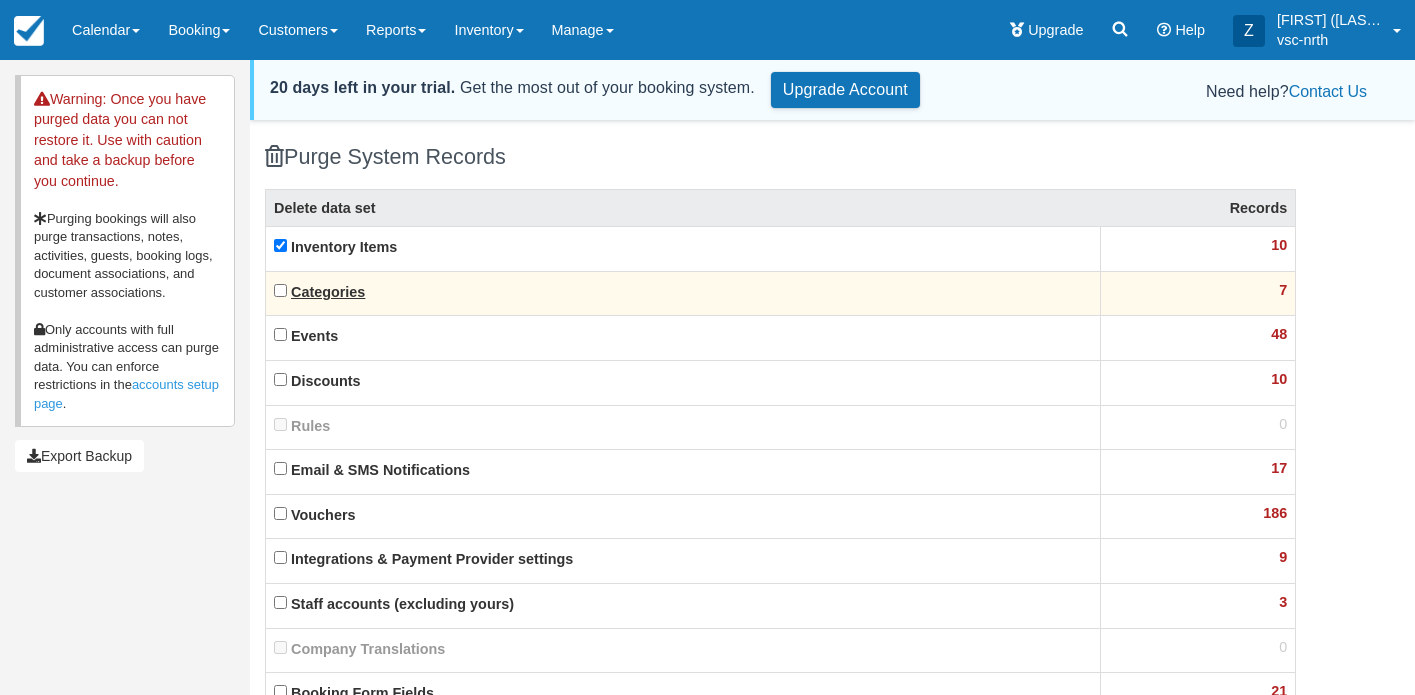 click on "Categories" at bounding box center [328, 292] 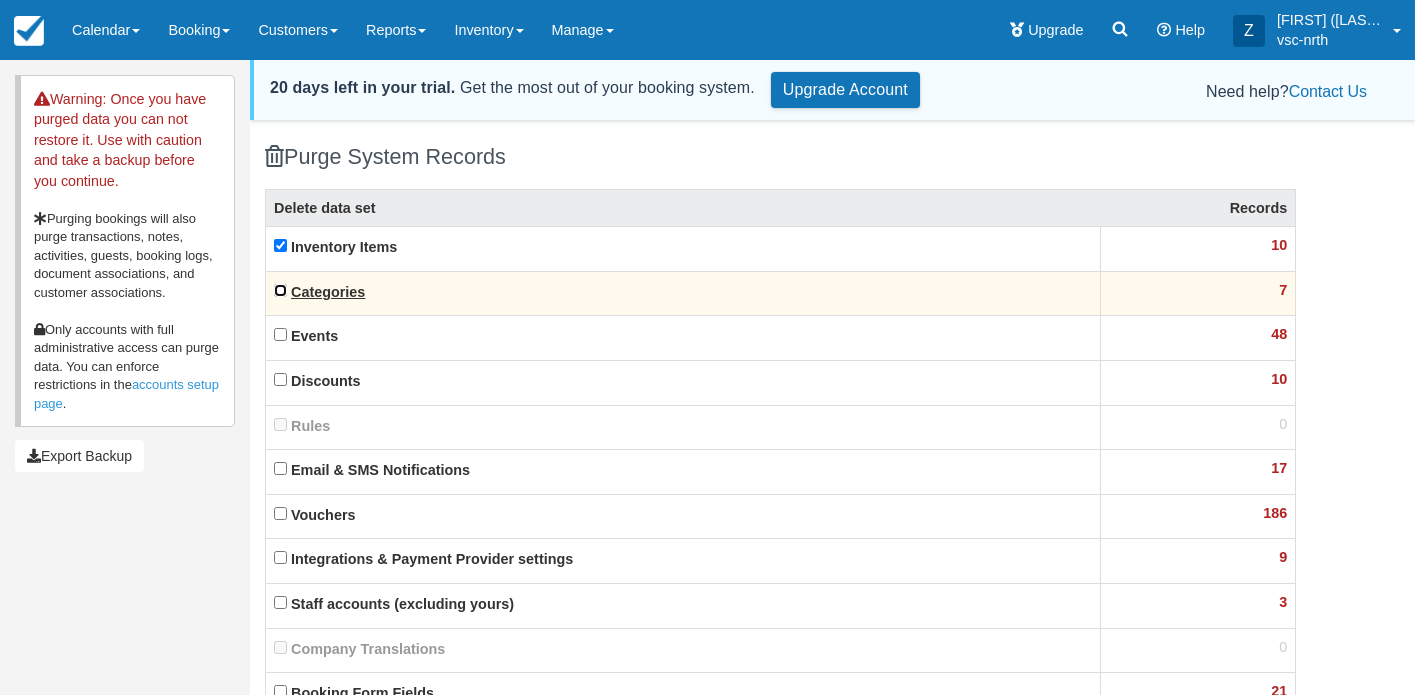 click on "Categories" at bounding box center [280, 290] 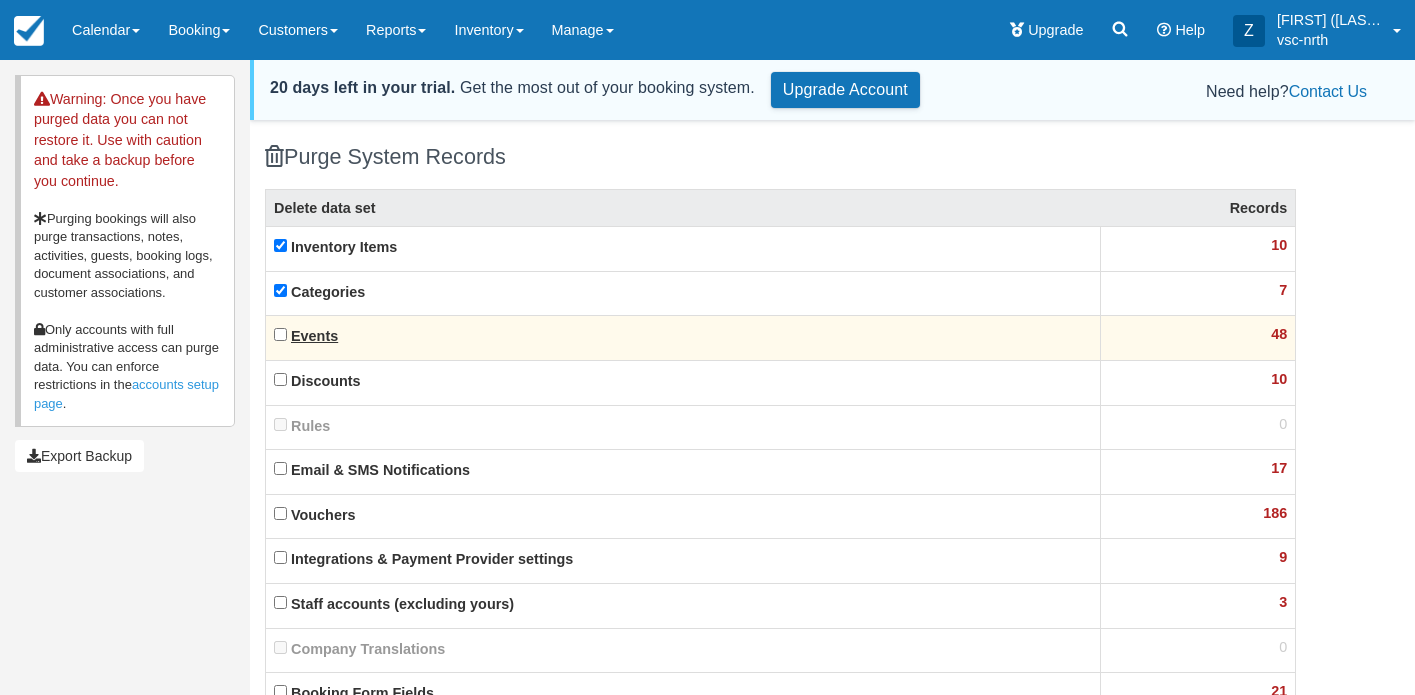 click on "Events" at bounding box center [314, 336] 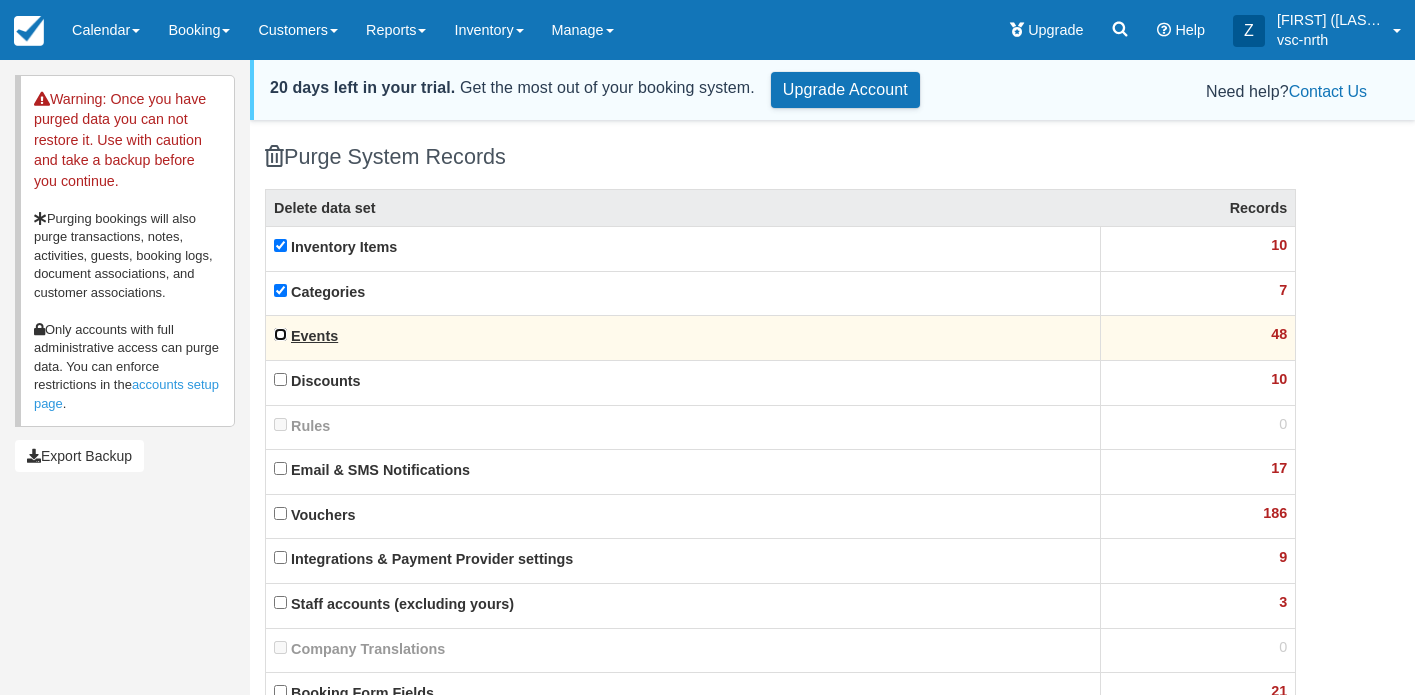 click on "Events" at bounding box center [280, 334] 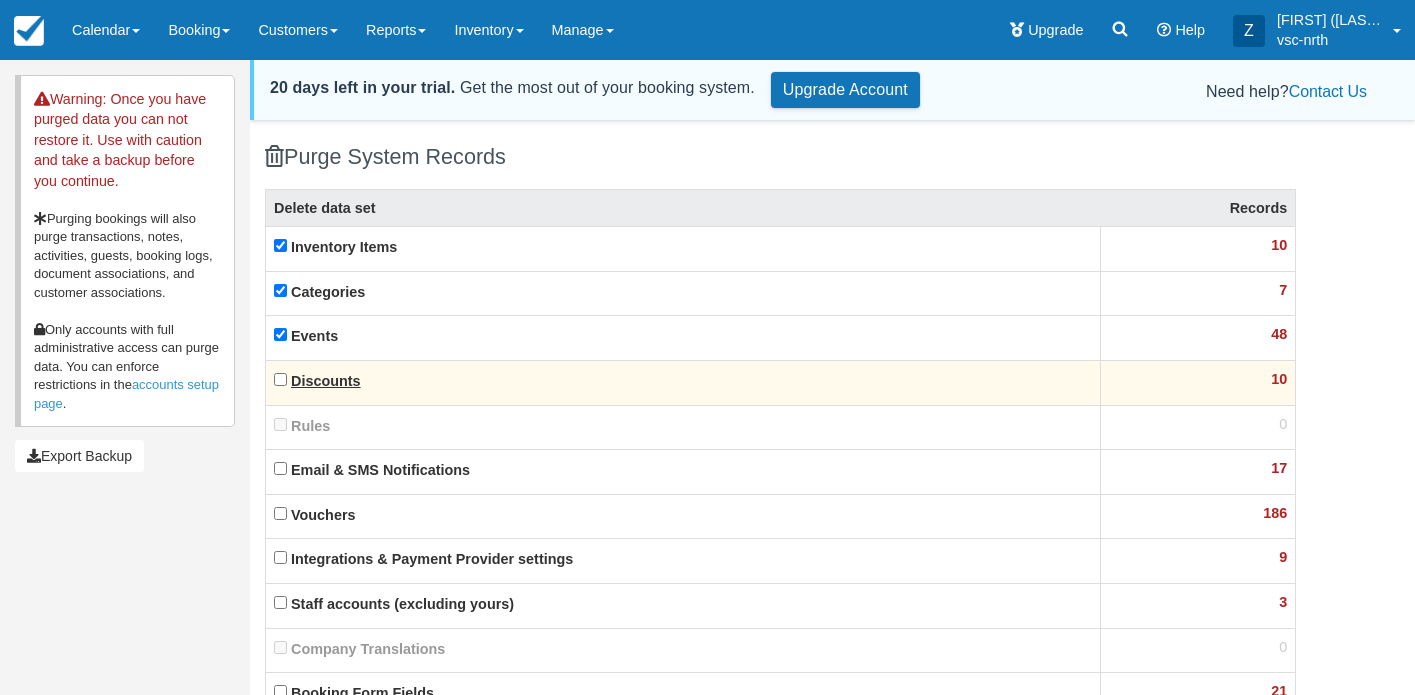 click on "Discounts" at bounding box center (326, 381) 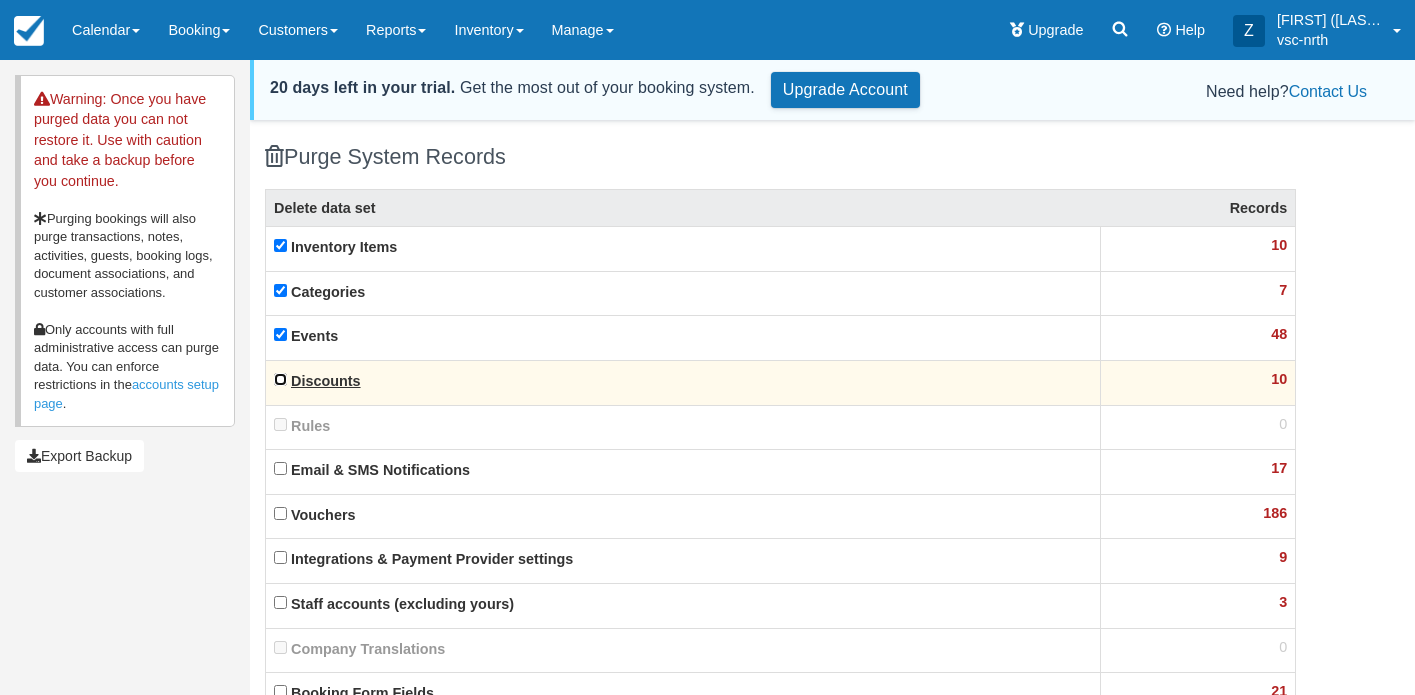 click on "Discounts" at bounding box center [280, 379] 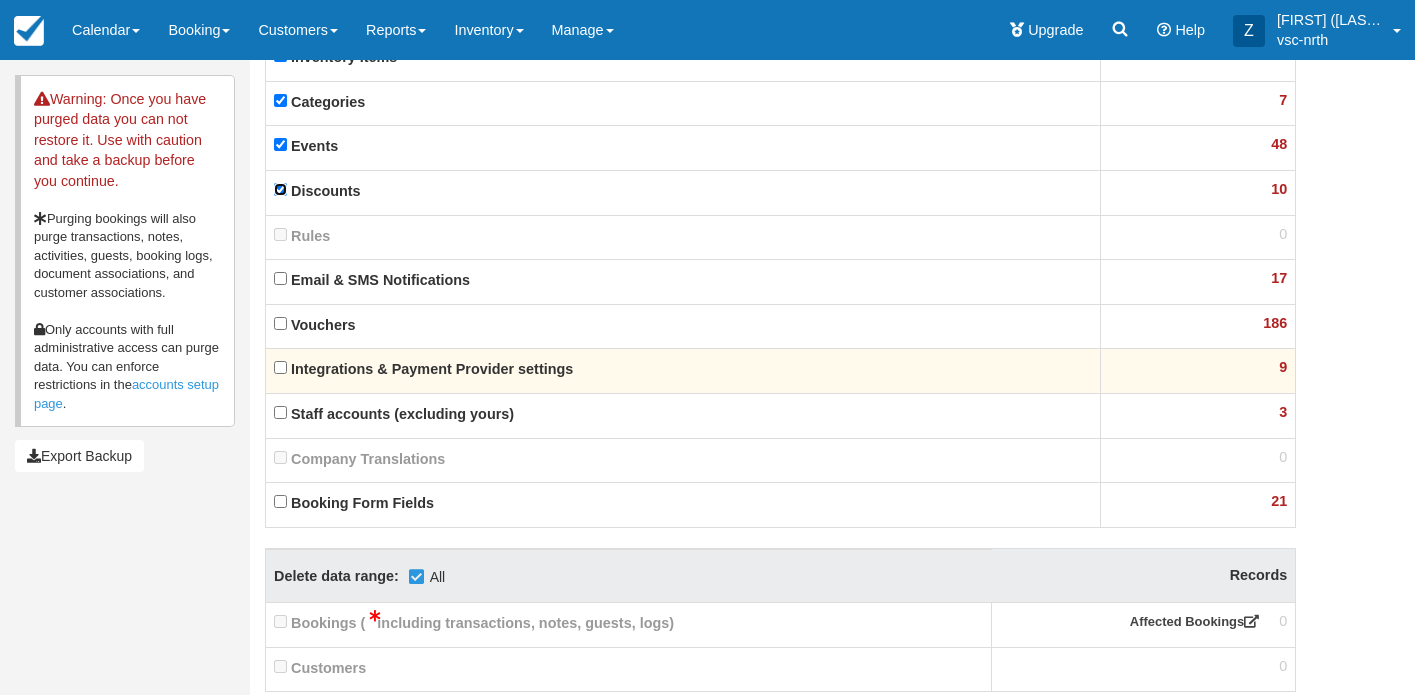 scroll, scrollTop: 206, scrollLeft: 0, axis: vertical 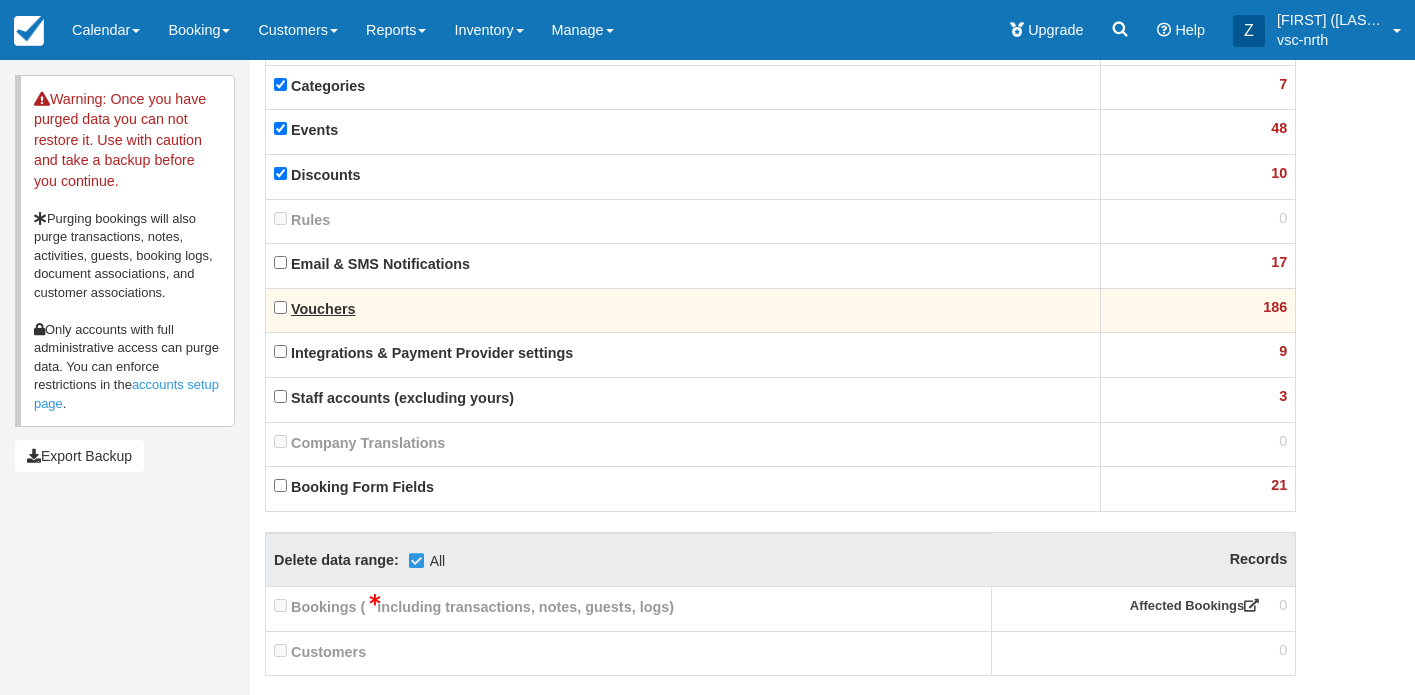 click on "Vouchers" at bounding box center (323, 309) 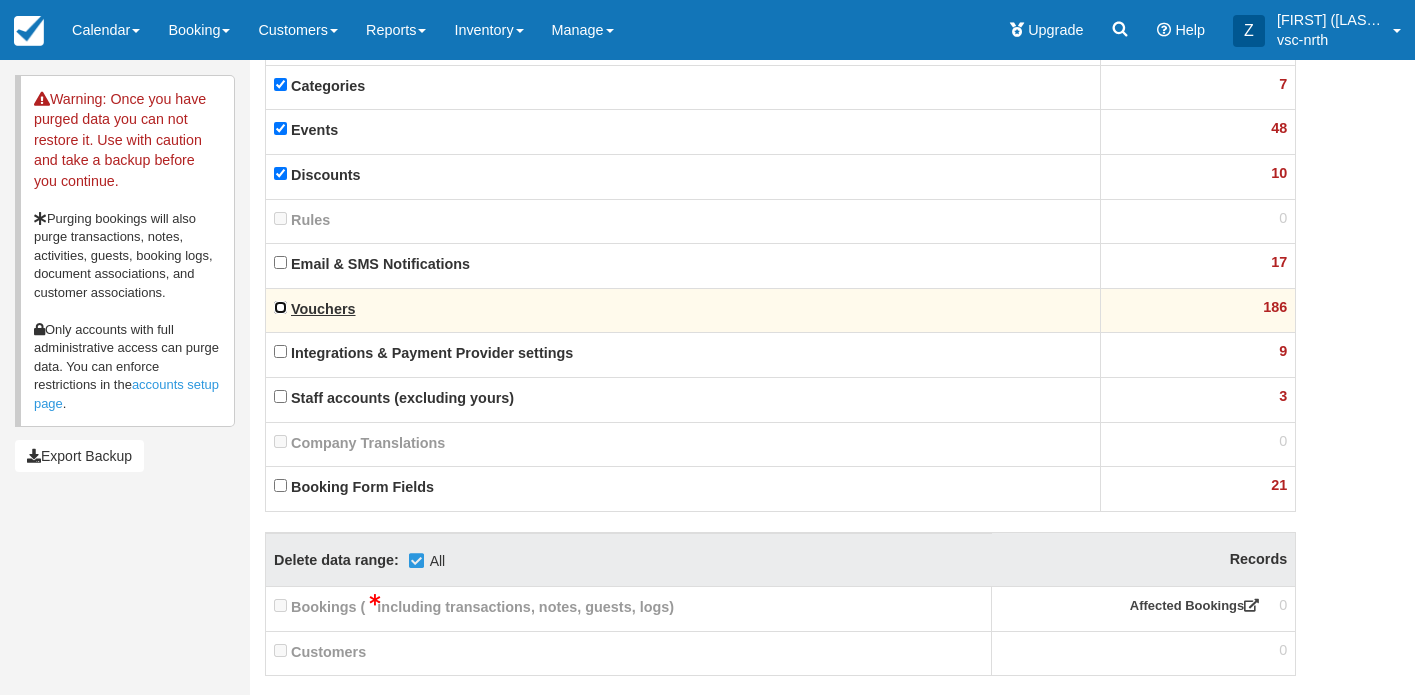 click on "Vouchers" at bounding box center (280, 307) 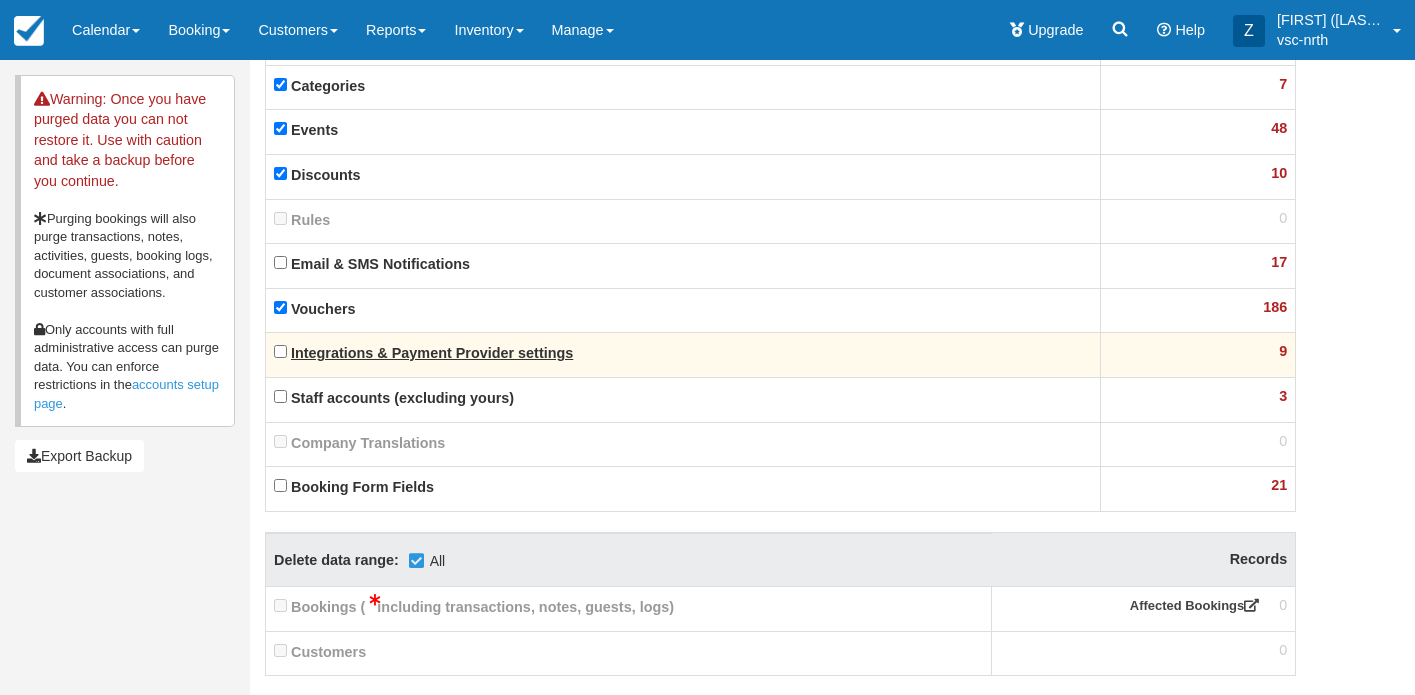 click on "Integrations & Payment Provider settings" at bounding box center [432, 353] 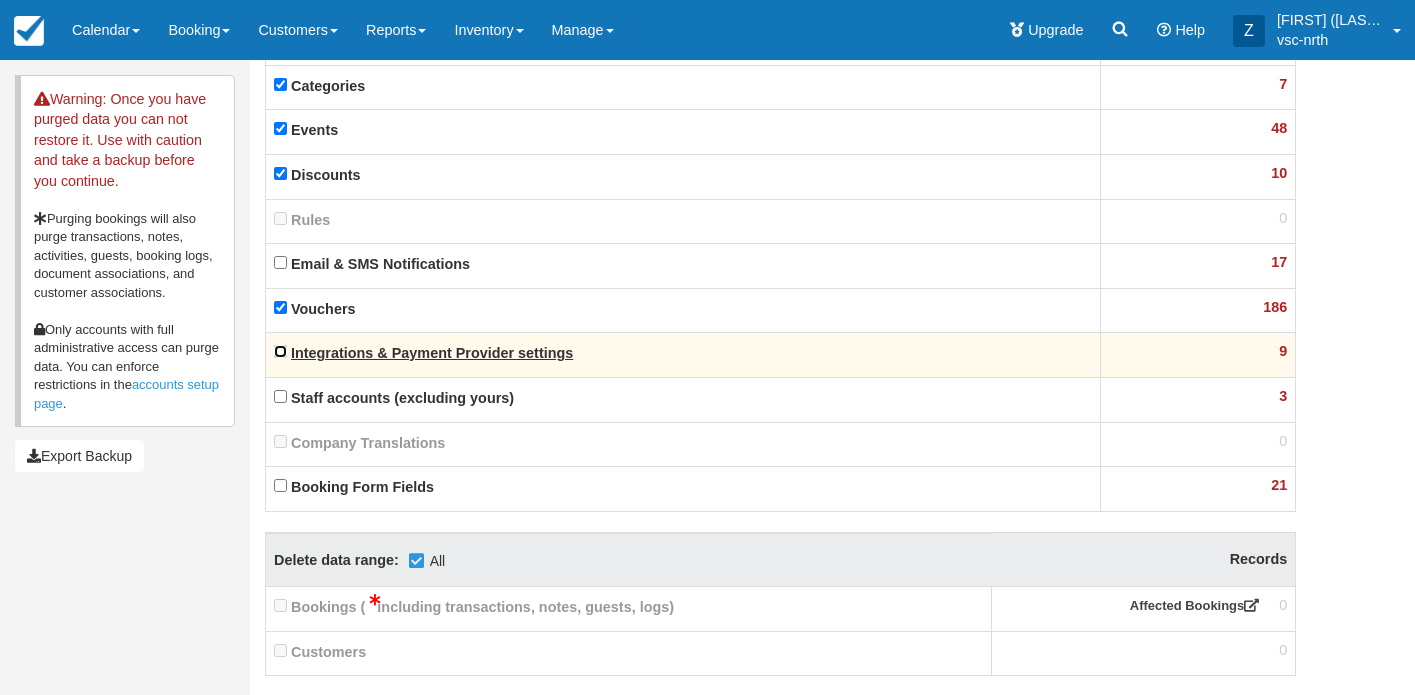 checkbox on "true" 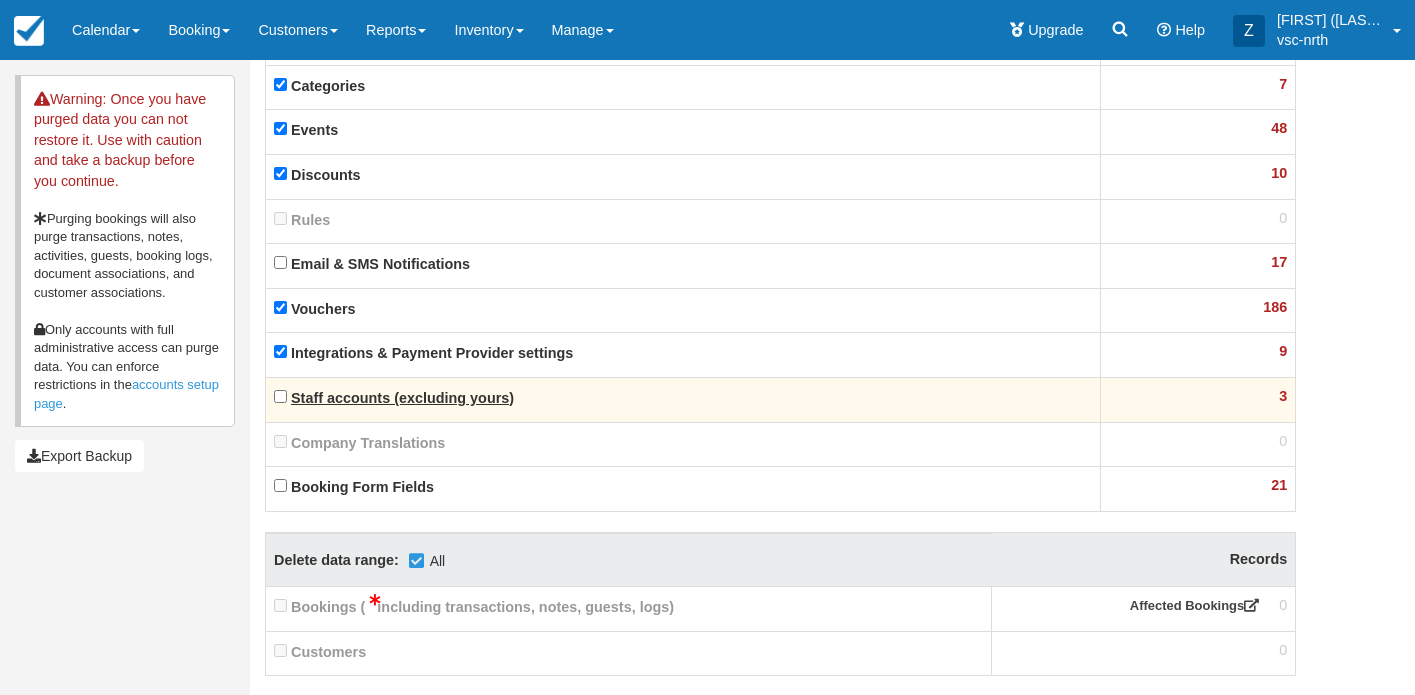 click on "Staff accounts (excluding yours)" at bounding box center [402, 398] 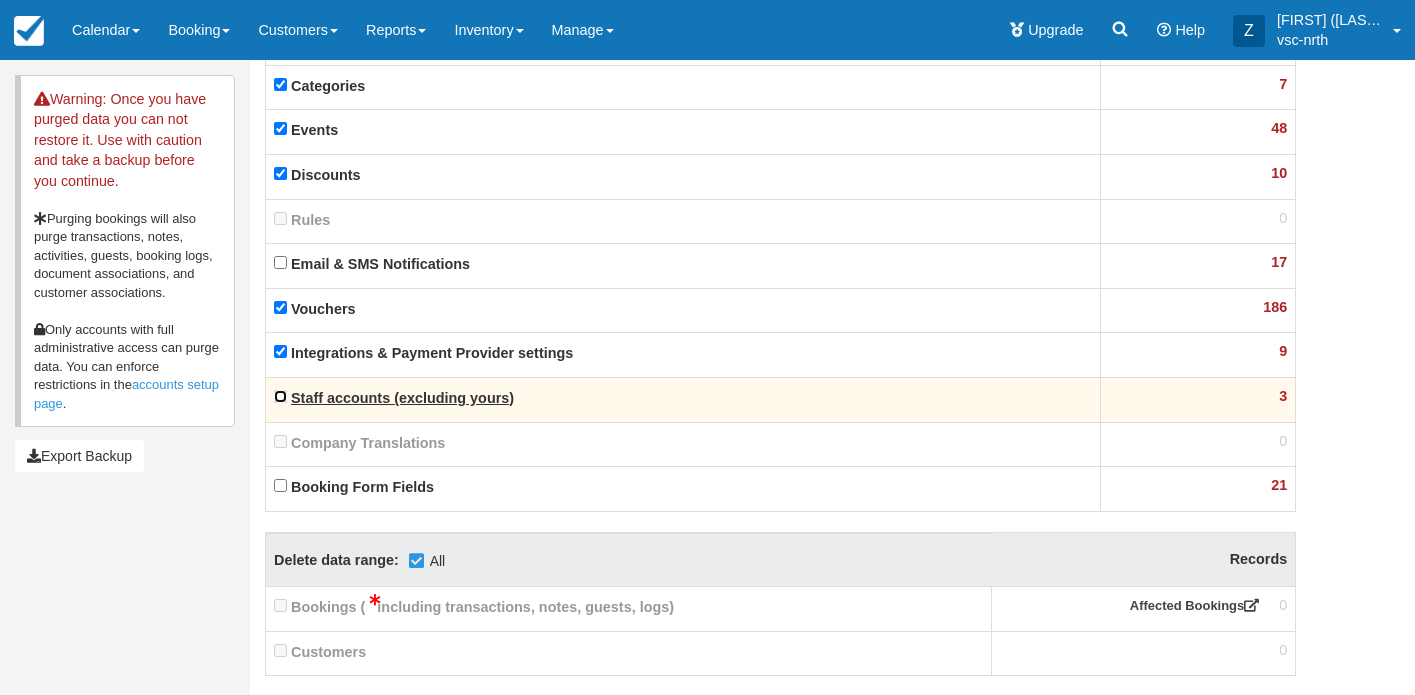 click on "Staff accounts (excluding yours)" at bounding box center [280, 396] 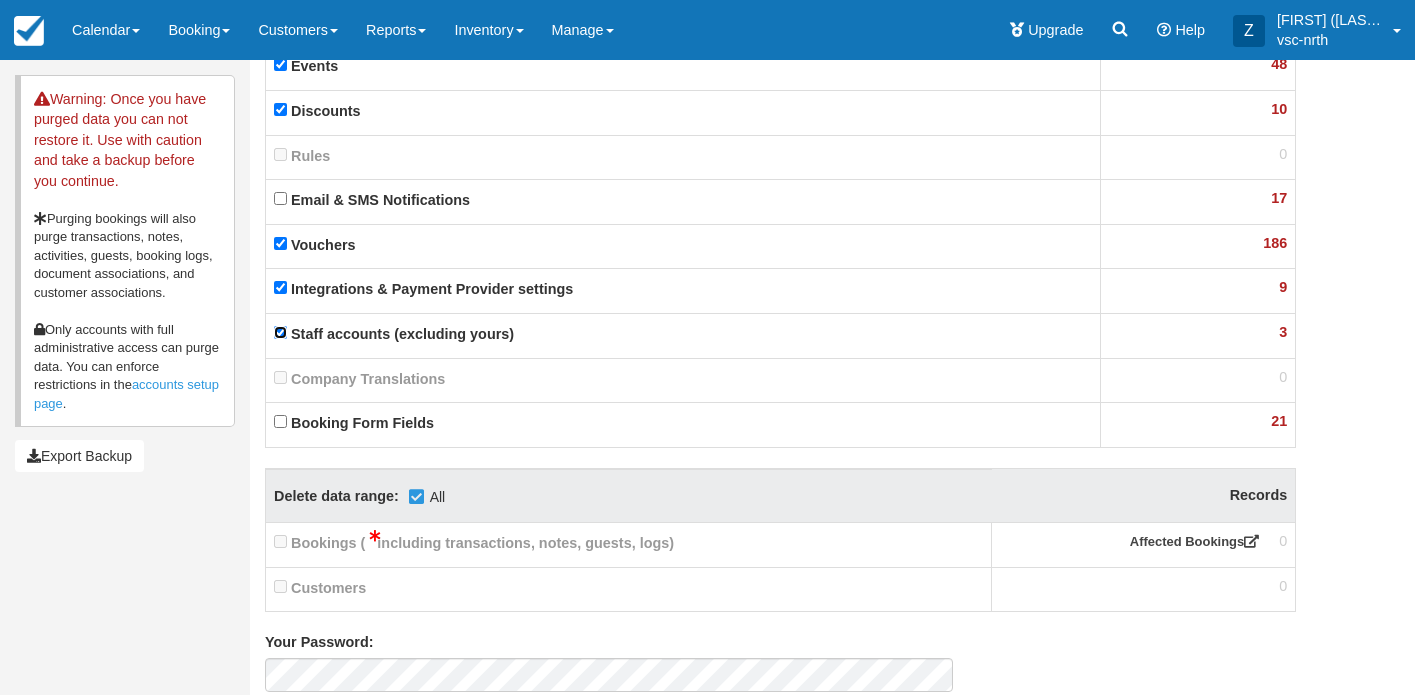 scroll, scrollTop: 331, scrollLeft: 0, axis: vertical 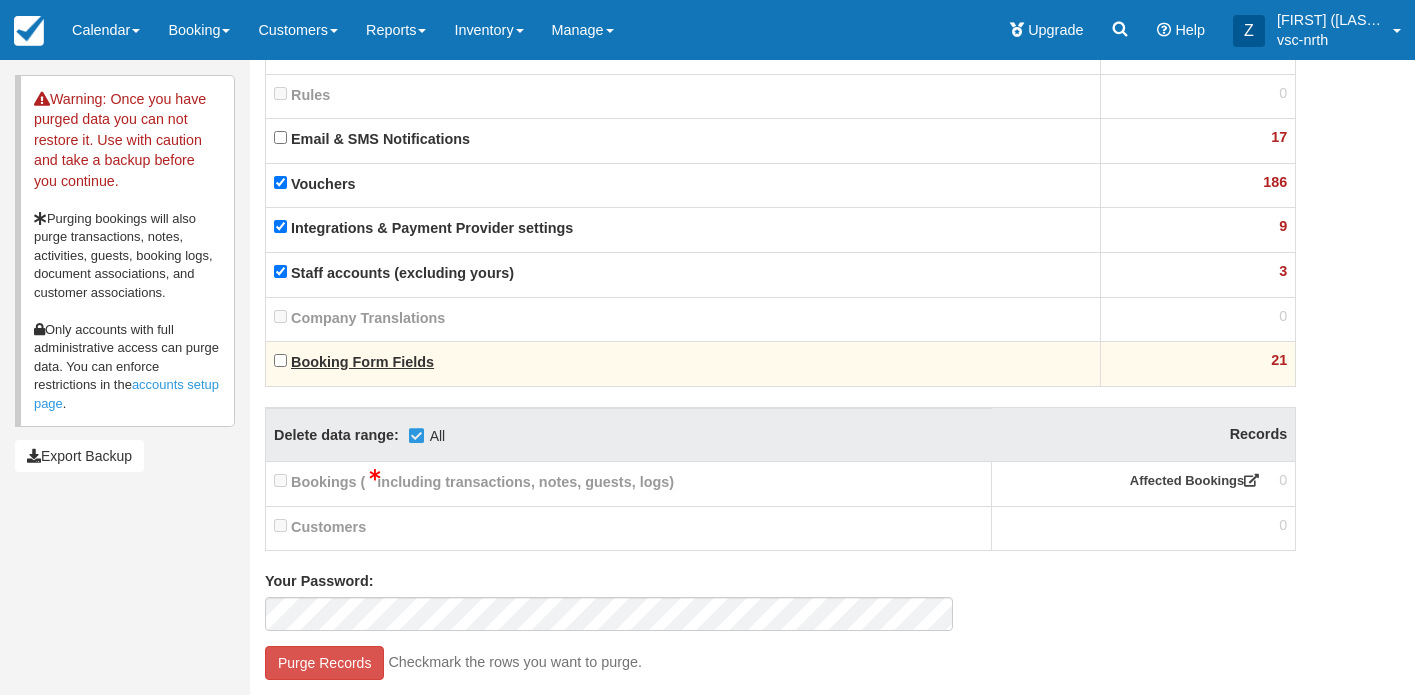 click on "Booking Form Fields" at bounding box center (362, 362) 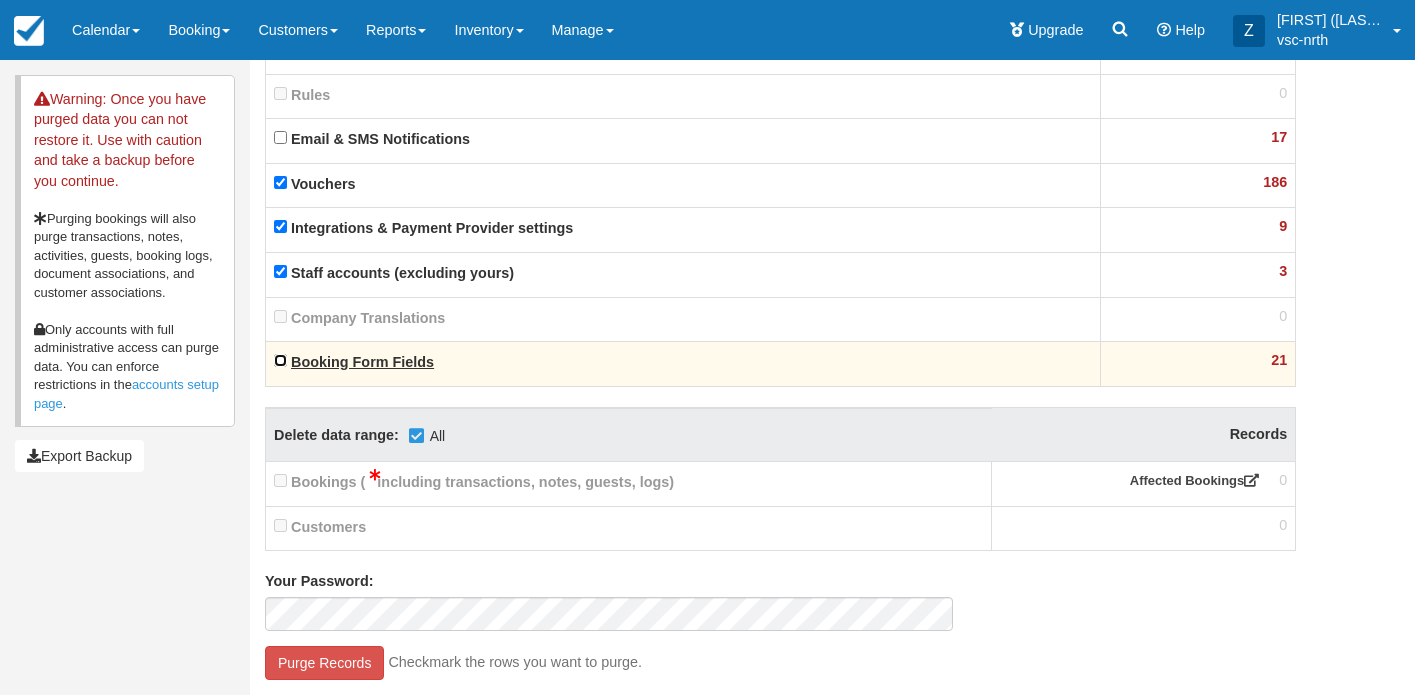 click on "Booking Form Fields" at bounding box center (280, 360) 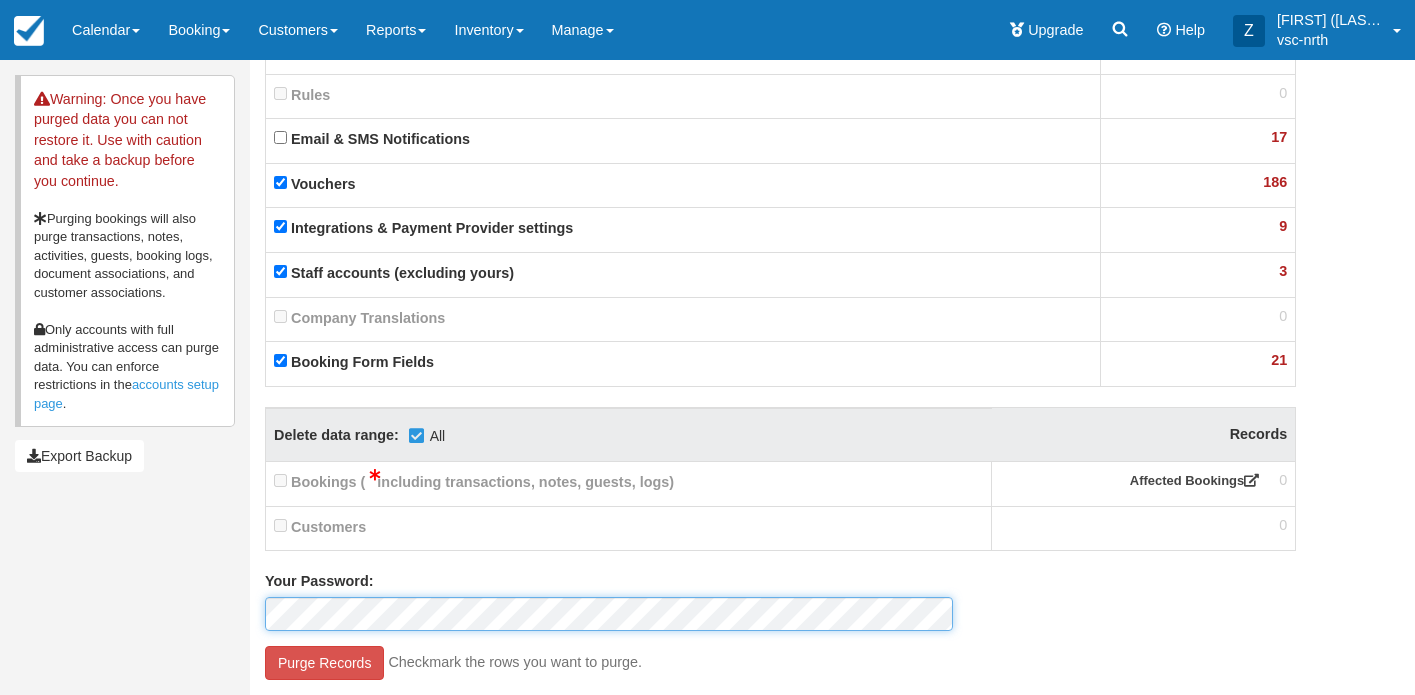 click on "Purge Records" at bounding box center (324, 663) 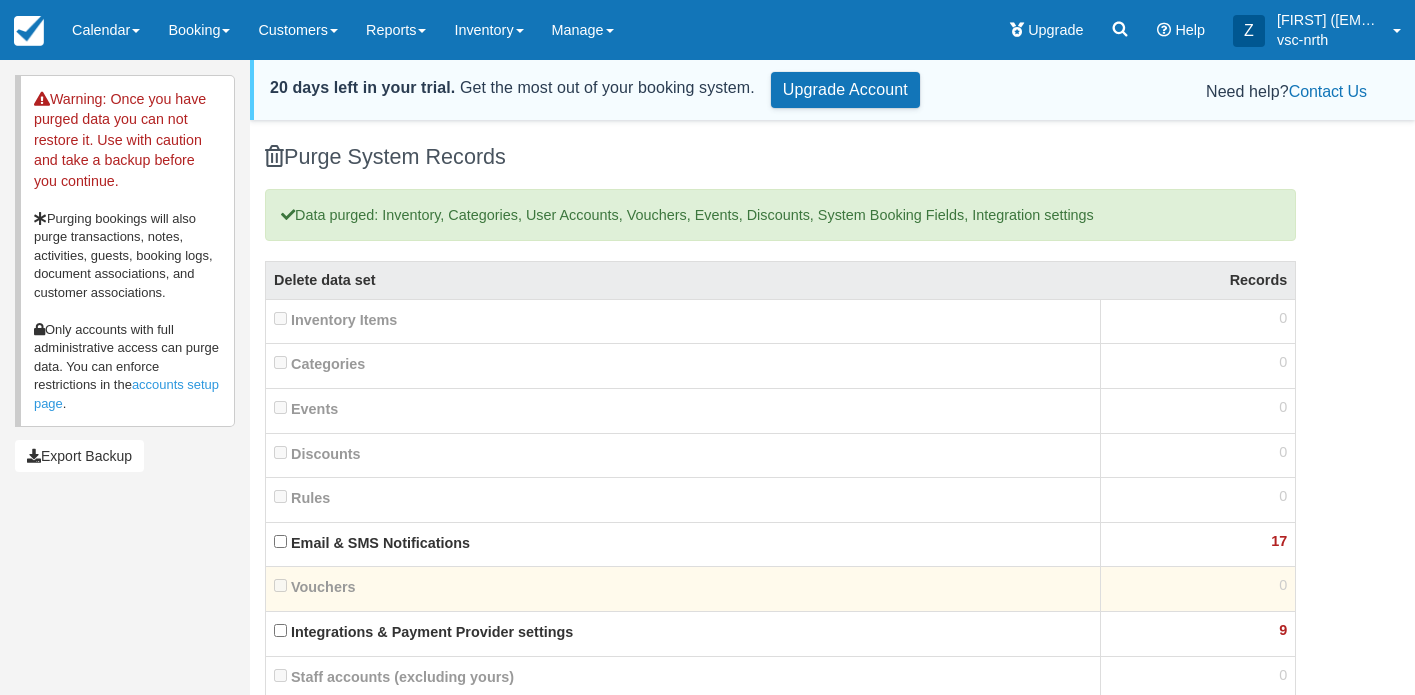 scroll, scrollTop: 0, scrollLeft: 0, axis: both 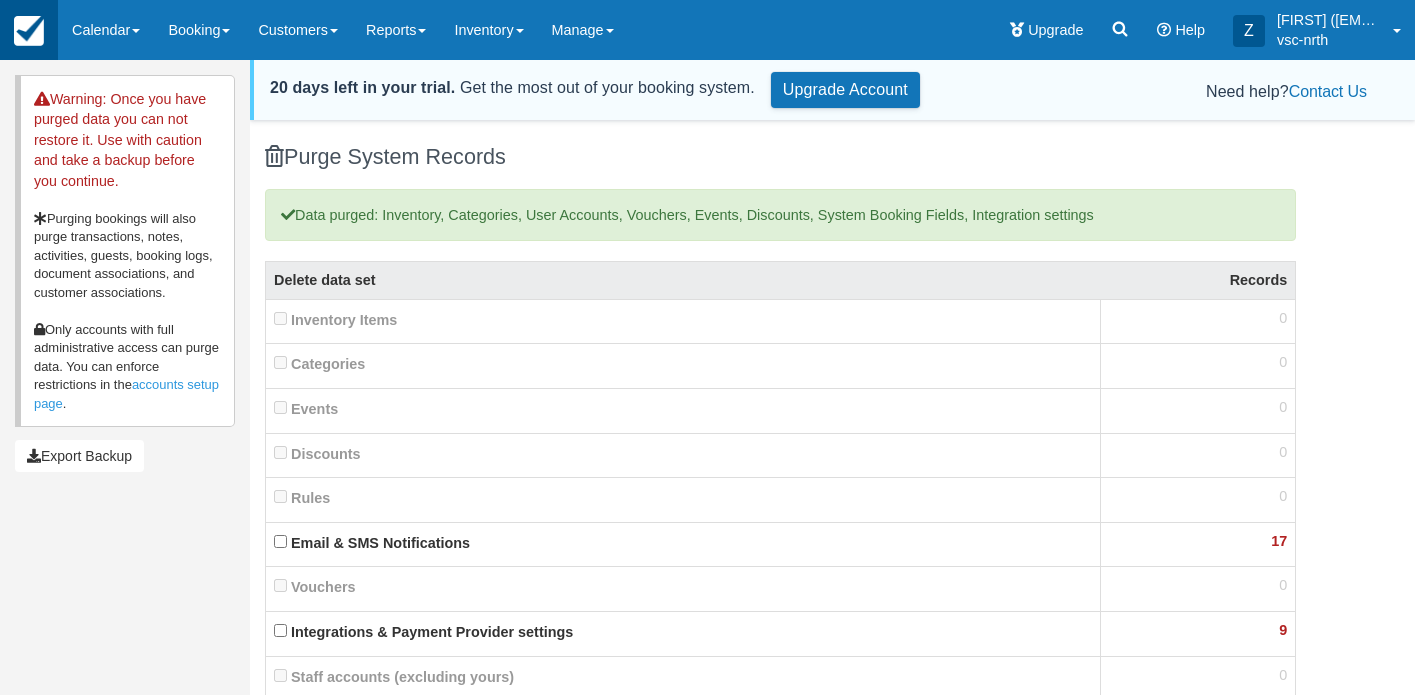 click at bounding box center (29, 30) 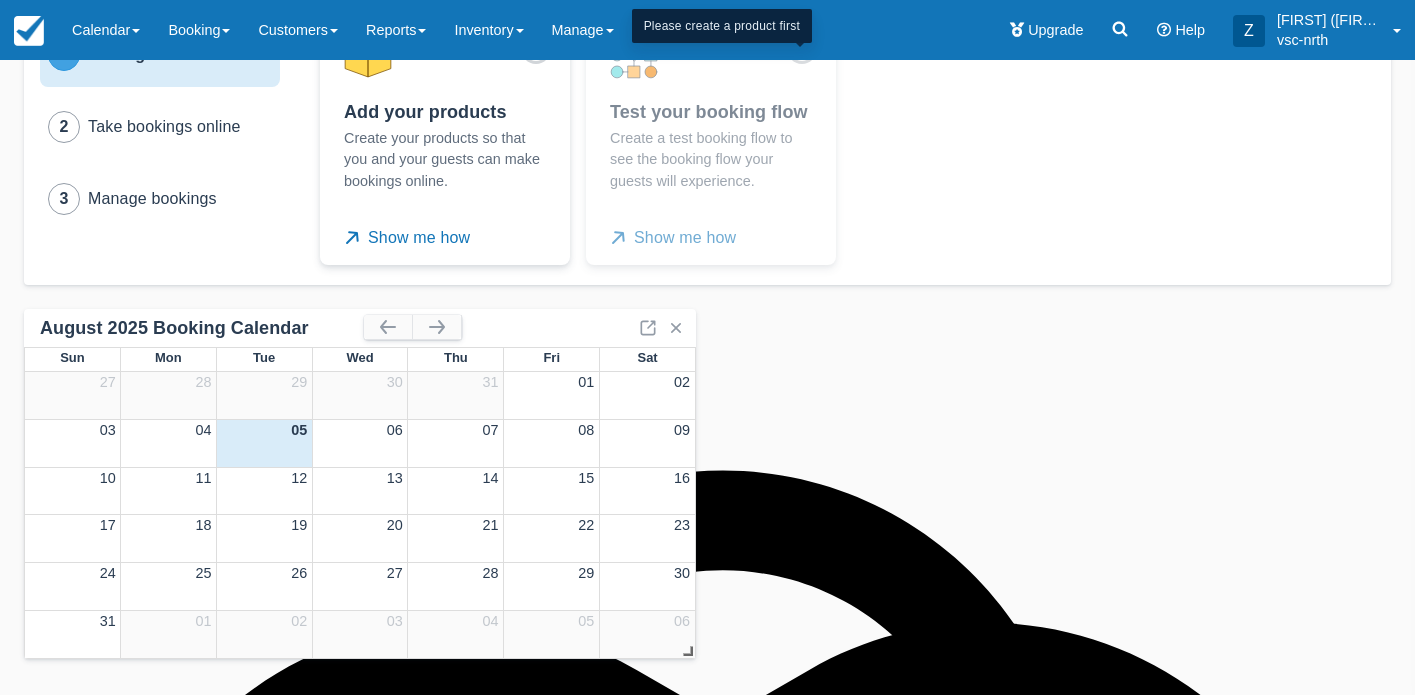 scroll, scrollTop: 0, scrollLeft: 0, axis: both 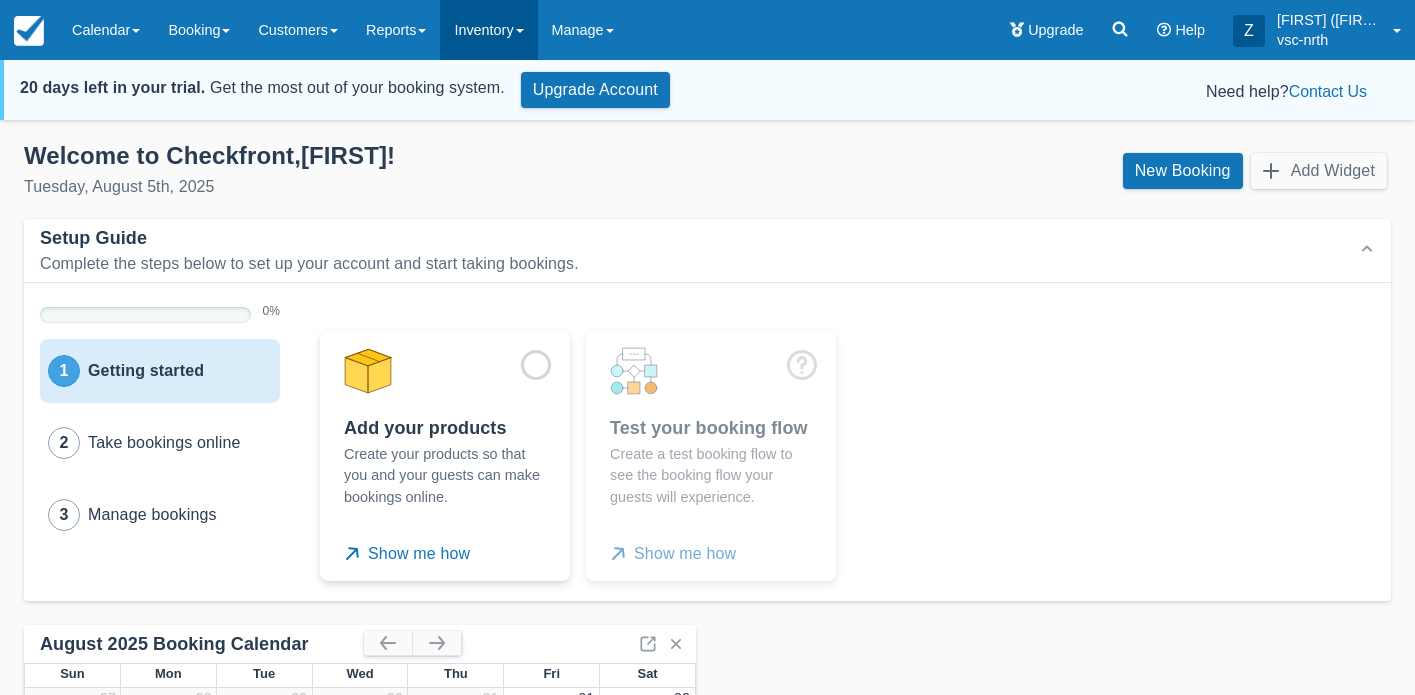 click on "Inventory" at bounding box center (488, 30) 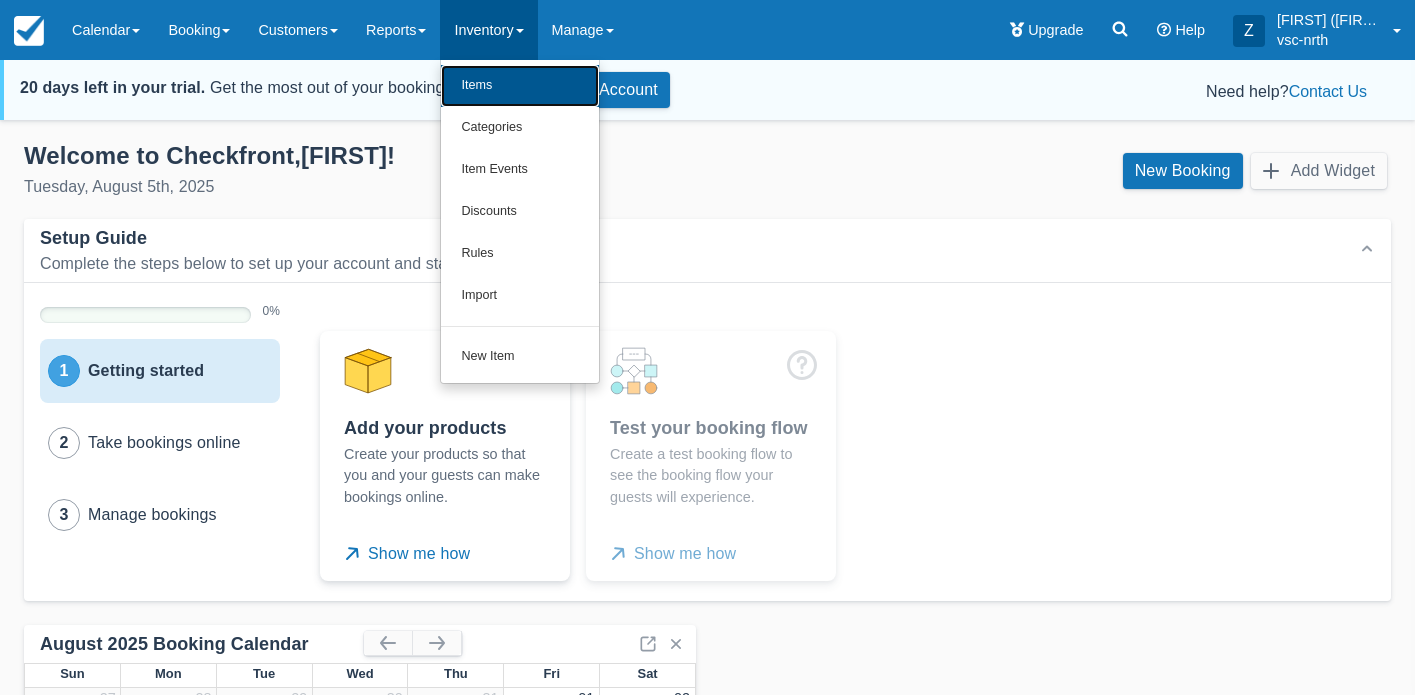 click on "Items" at bounding box center (520, 86) 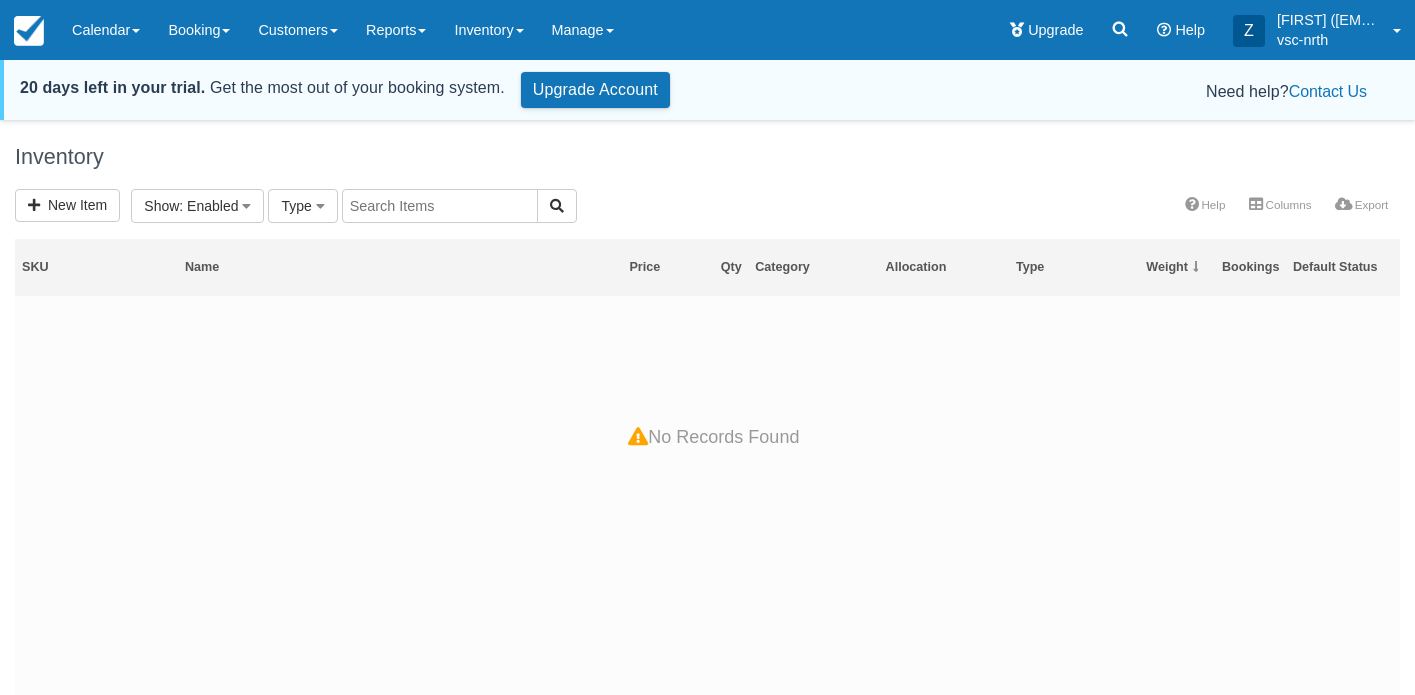 scroll, scrollTop: 0, scrollLeft: 0, axis: both 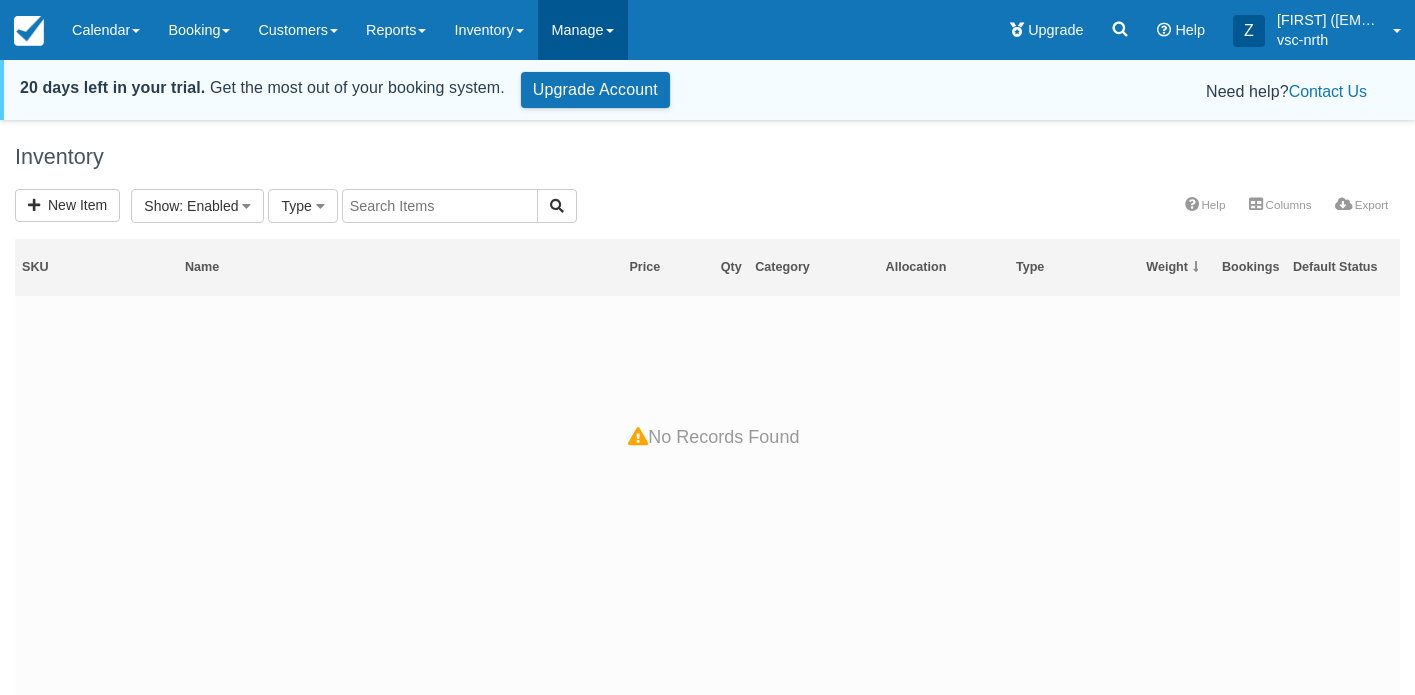 click on "Manage" at bounding box center (583, 30) 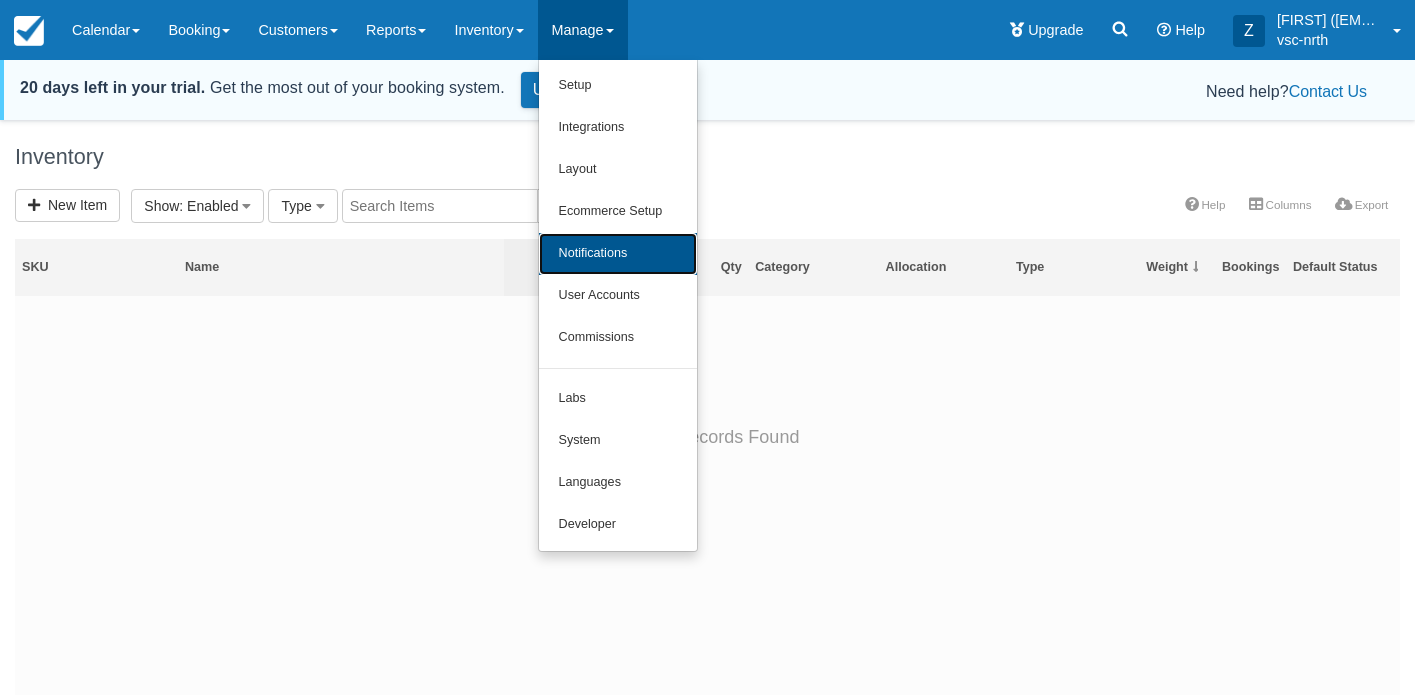 click on "Notifications" at bounding box center (618, 254) 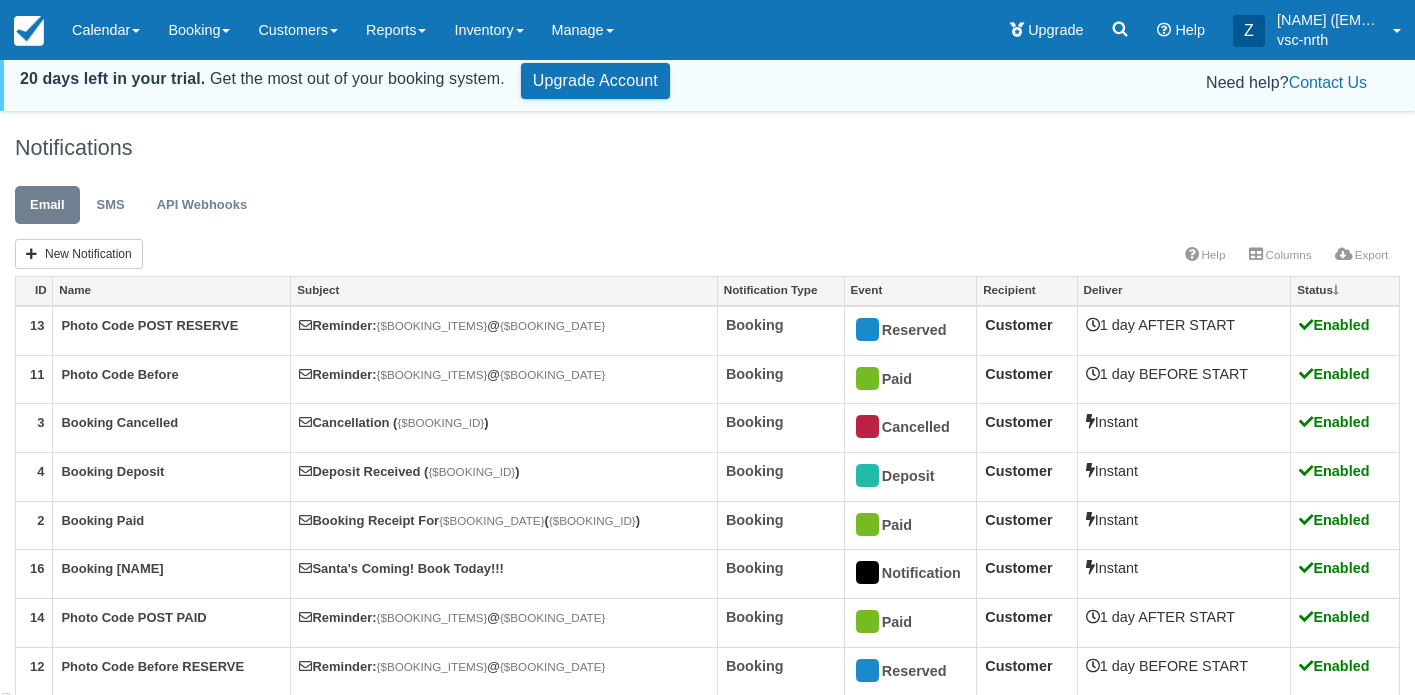 scroll, scrollTop: 0, scrollLeft: 0, axis: both 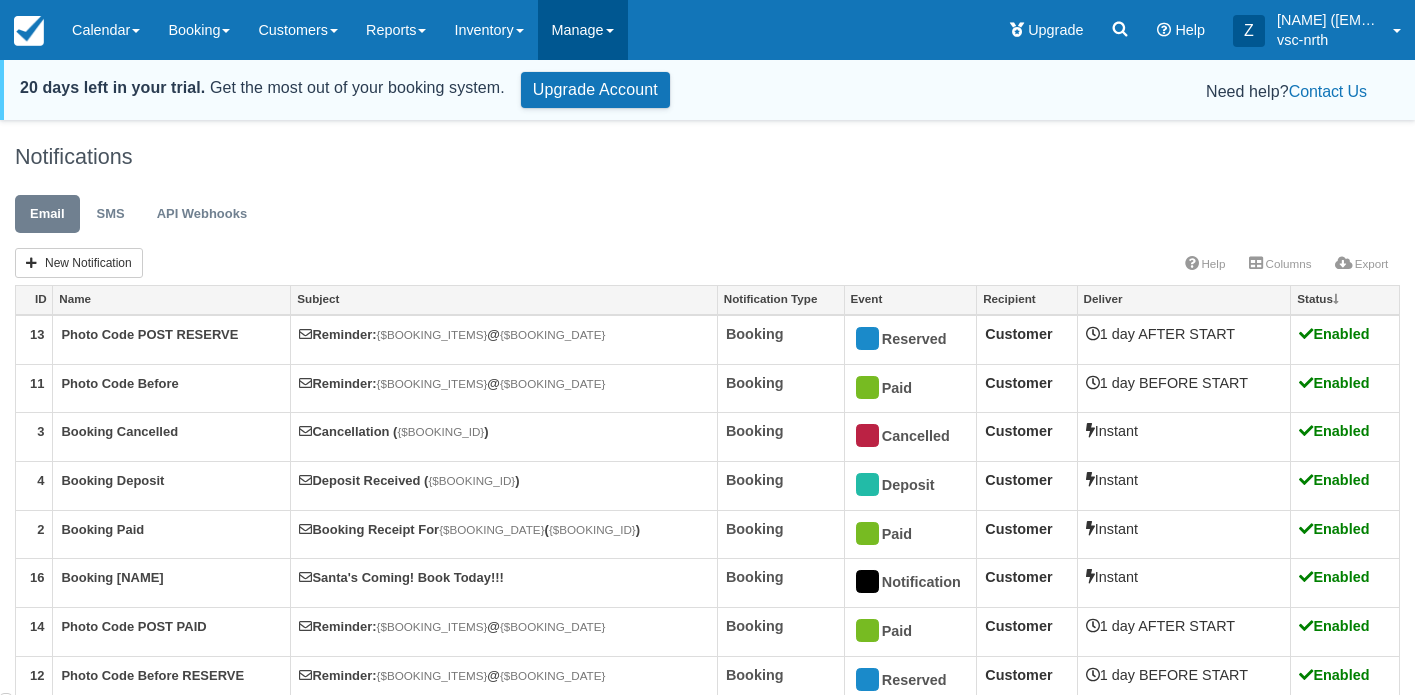 click on "Manage" at bounding box center [583, 30] 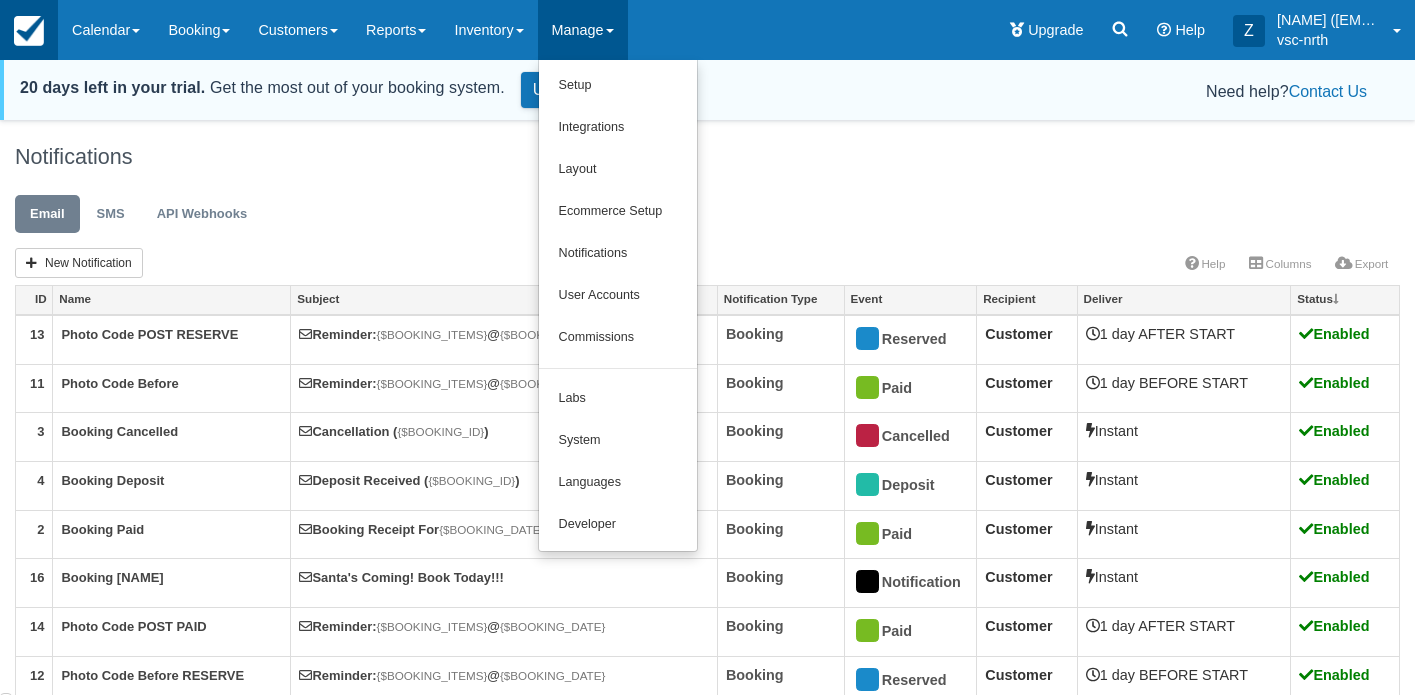 drag, startPoint x: 23, startPoint y: 47, endPoint x: 40, endPoint y: 43, distance: 17.464249 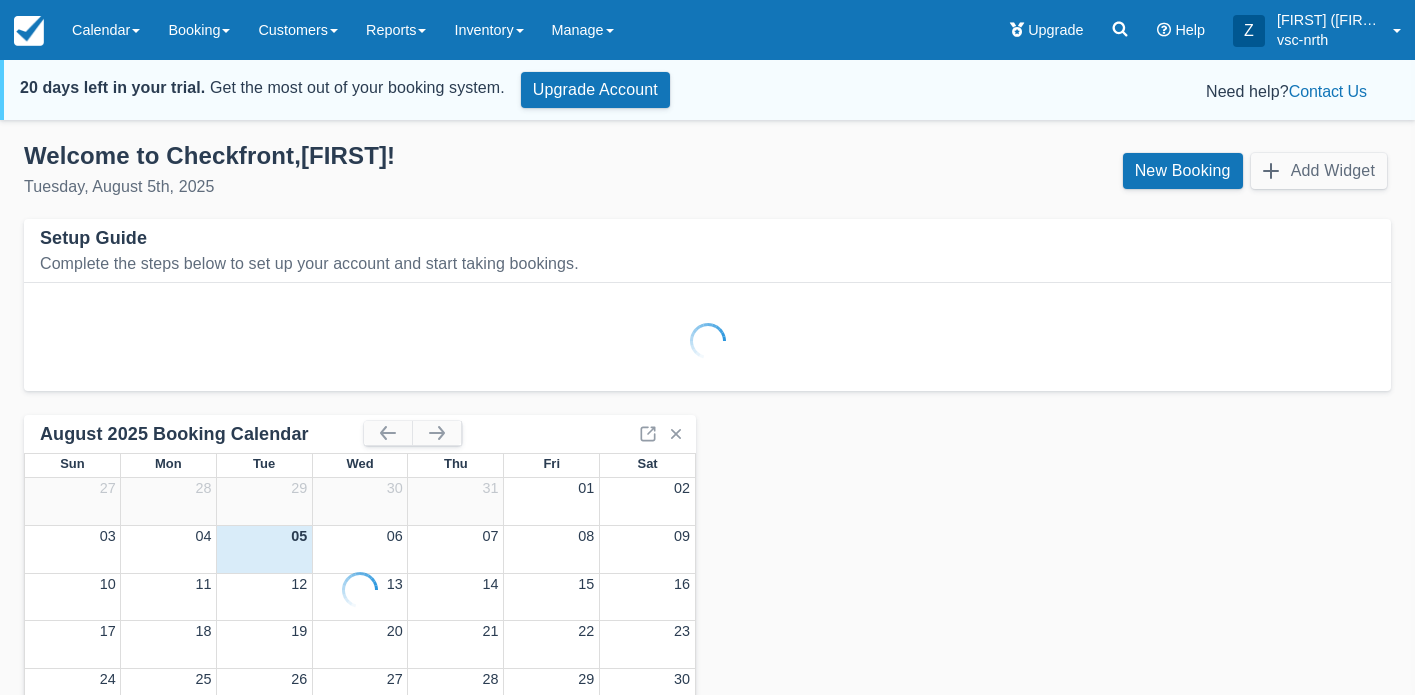 scroll, scrollTop: 0, scrollLeft: 0, axis: both 